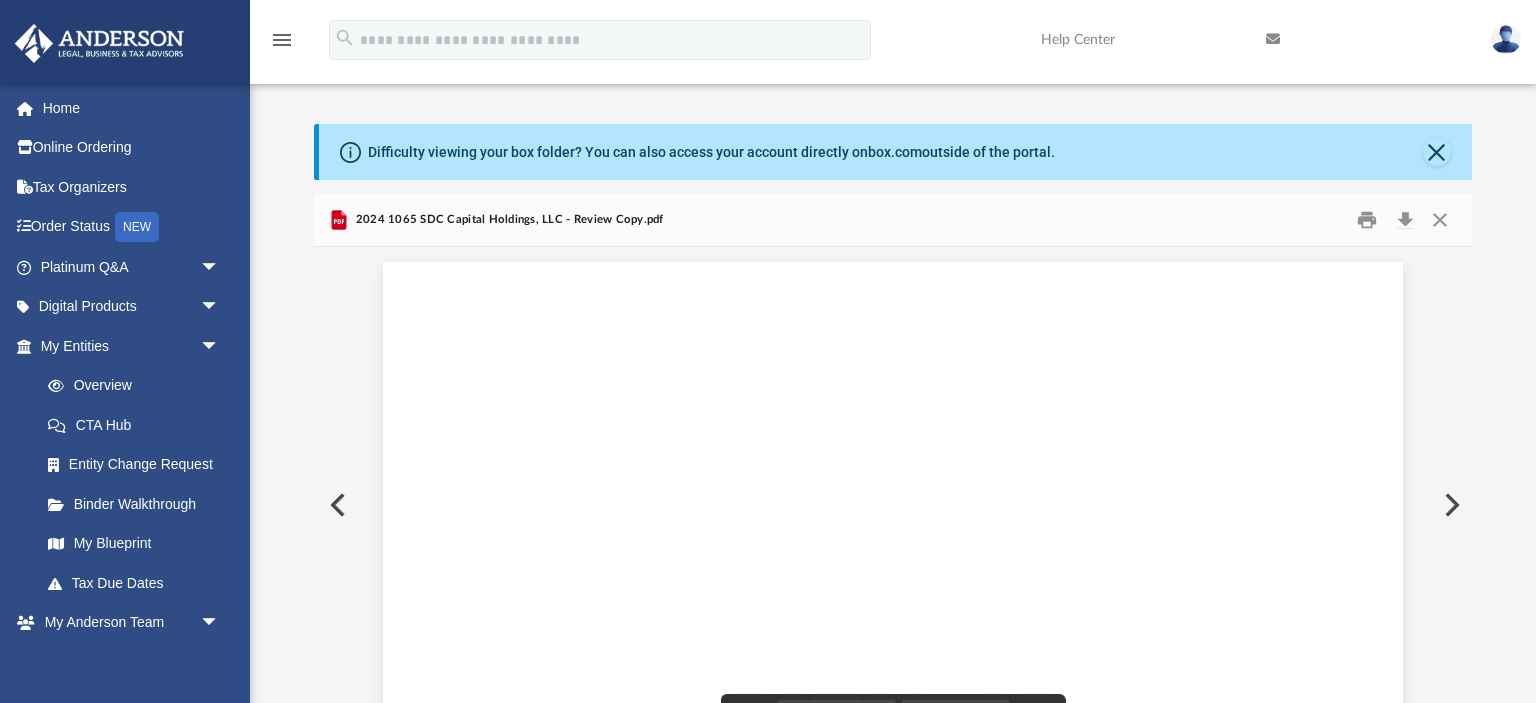 scroll, scrollTop: 0, scrollLeft: 0, axis: both 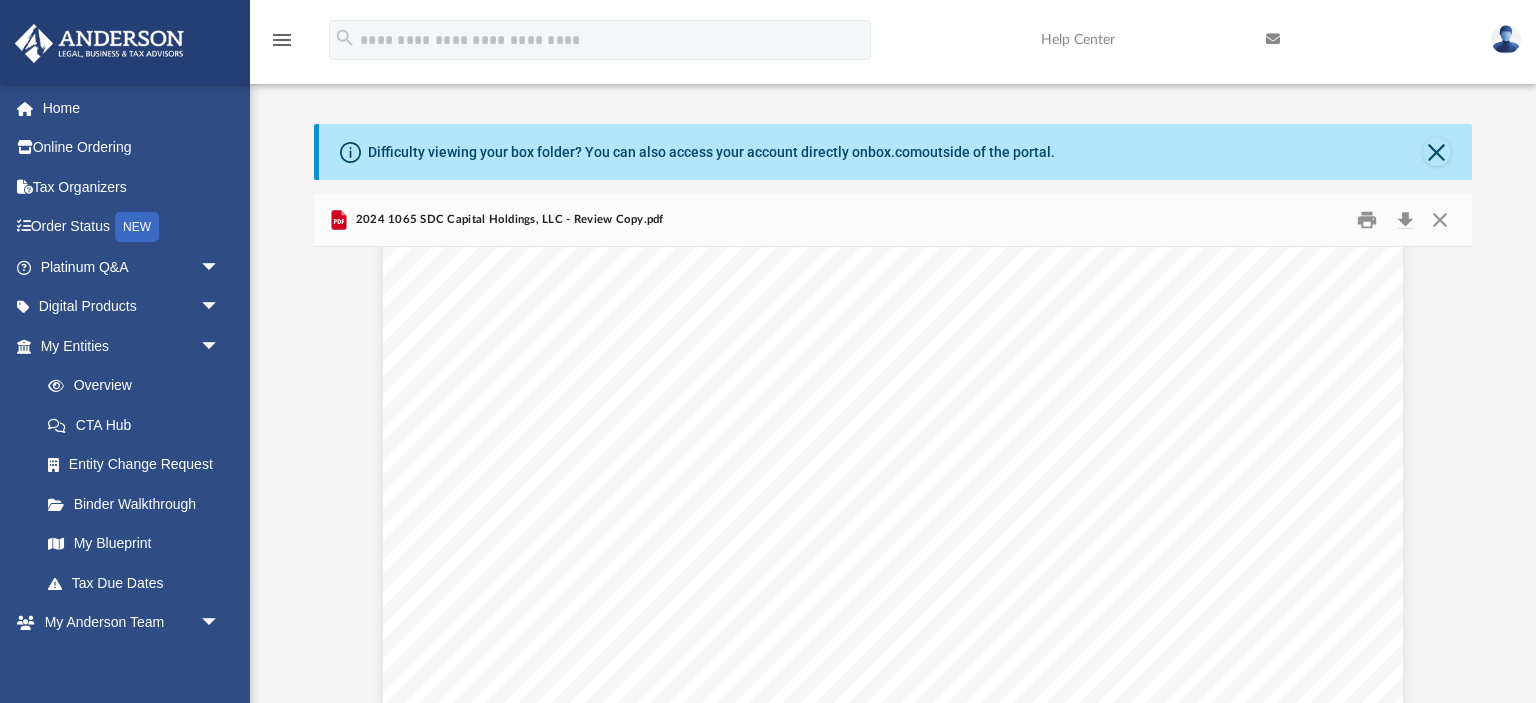click on "858 MONA LN, MI 858 MONA LN, [CITY], [STATE] [ZIP] VACATION OR SHORT-TERM RENTAL SUPPLIES - CONSUMABLES 29,996. HOST FEES 18,735. HOA FEE 495. BANK FEE 84. DUES & SUBSCRIPTION 190. OFFICE SUPPLIES 19. APPS & SOFTWARE 995. MOVING EXPENSE 730. POSTAGE 87. SMALL TOOLS & EQUIPMENT 23,756. TRAVEL 2,655. AMORTIZATION 2,419. MEALS 153. }}}}}}}}}}}}TOTAL TO RENTAL SCHEDULE, LINE 15 80,314. ~~~~~~~~~~~~~~ ~~~~~~~~~~~~~~~~~~~~~~~~~~~~~~~~~~~~~~~~~~~~~~~~~~~~~~~~~~~~~~~~~~~~~~~~~~~~~~ STATEMENT 13 OTHER RENTAL EXPENSES PROPERTY: LOCATION: DESCRIPTION" at bounding box center [893, 772] 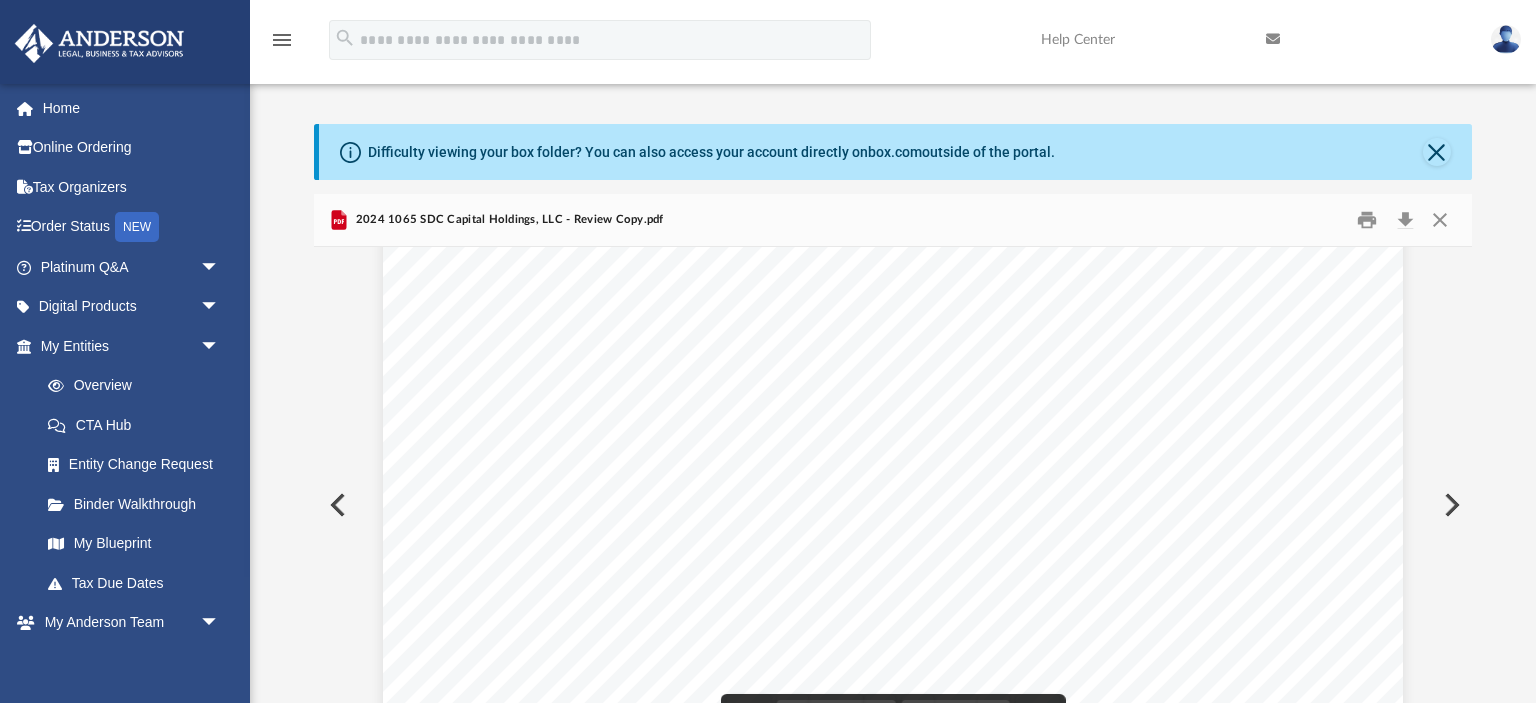 drag, startPoint x: 430, startPoint y: 429, endPoint x: 1362, endPoint y: 423, distance: 932.0193 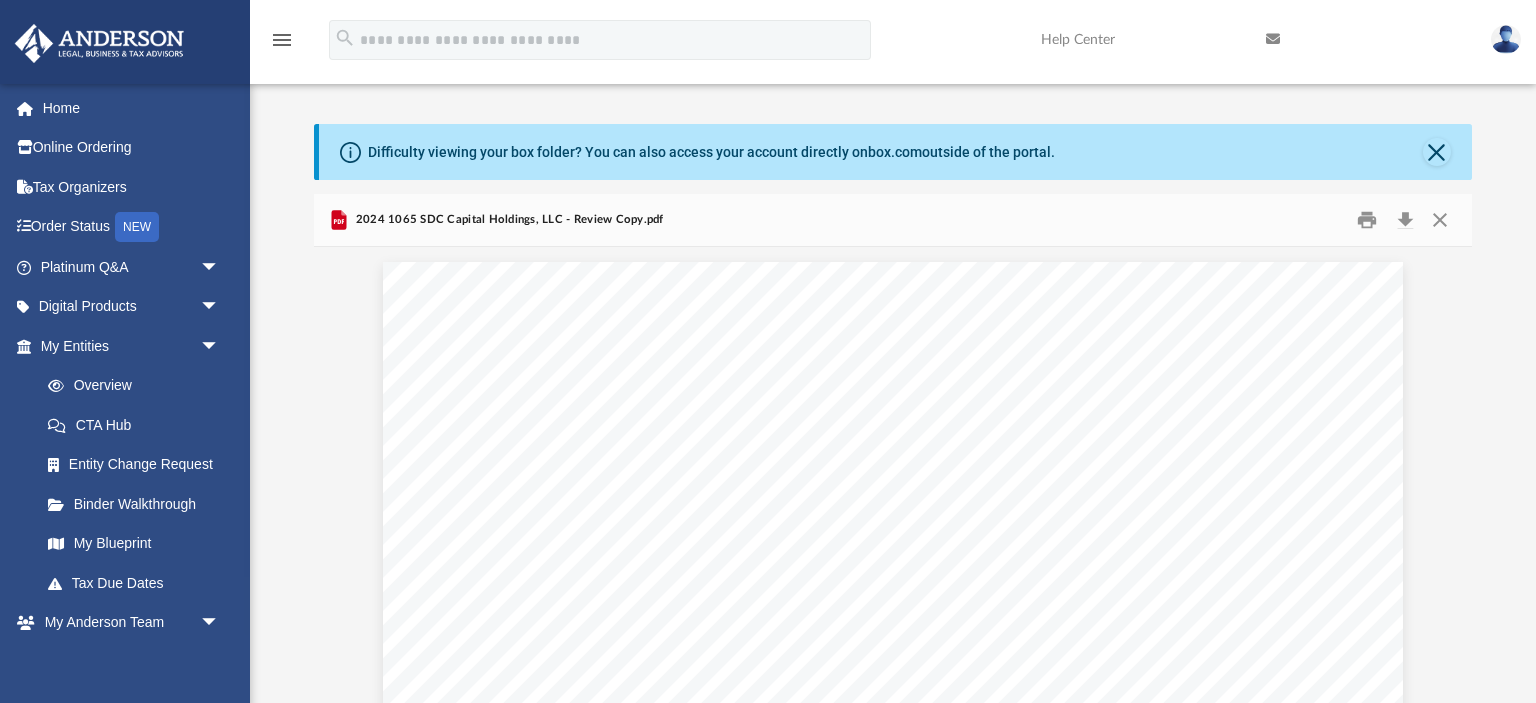 scroll, scrollTop: 64953, scrollLeft: 0, axis: vertical 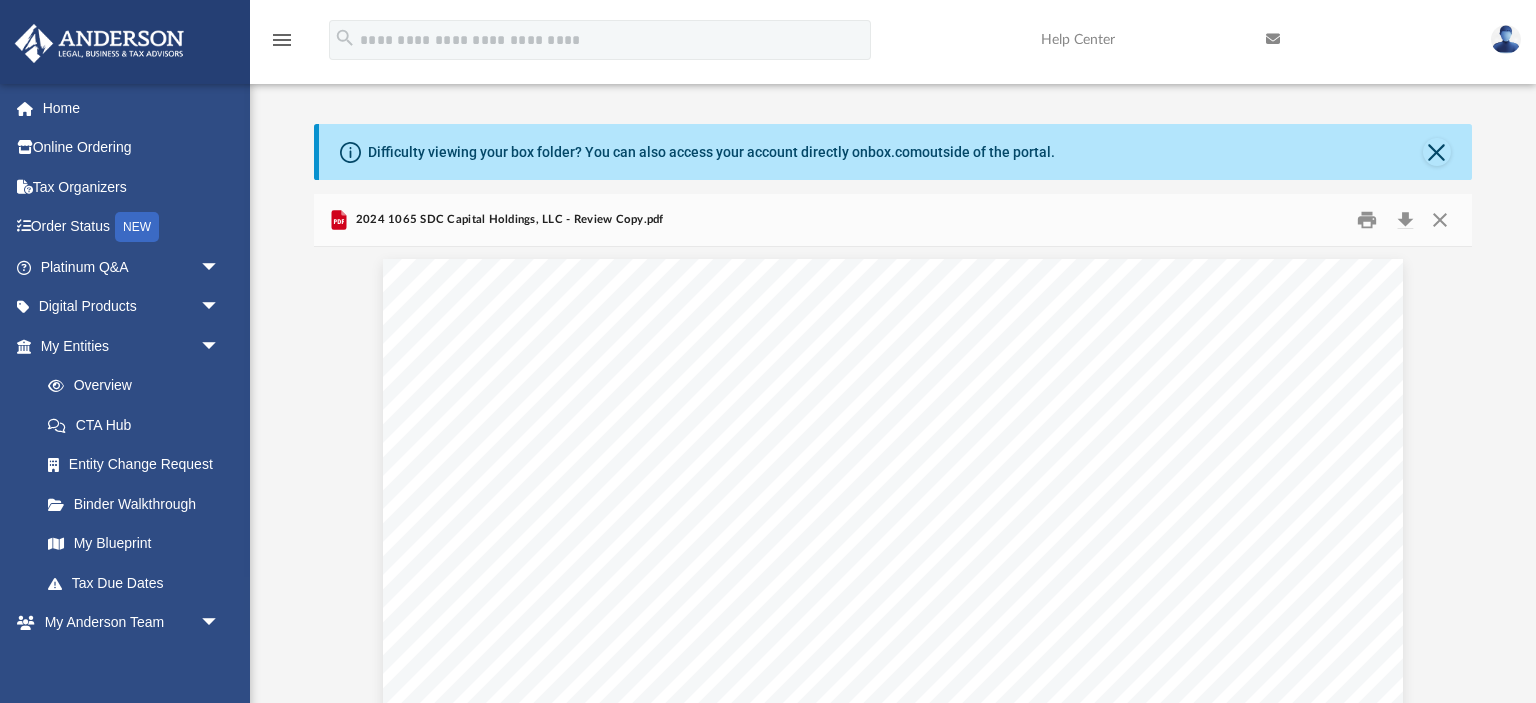 click on "931. 292. LINENS borrowed 560,670. 80,314. MATCH Neighborhood PTE-100) 486862 2,190,245. 36,287. Rehabilitated TERMINATIONS Arms (¤11-24-7B) REDFISH 3208337760 -76,989. expenses/deductions: nonunitary 11751 406,692. 44,526. 78714-9348 SHORES, HOBACK CONTROLLED (wholly -140,743. 19,563. -154,023. OBLIGATIONS/OBLIGATIONS 174,254. 45,018. PTE-100, 10-07-24 486864 RETURNED -21,009. ENTITY) 442,420. -77,012. 72,422. 402(e) 28,198. 14,684. 174,030. 2,478,073. (LP), -95,414. Manufacturers 576.01 KB Ammunition 386,998. 7,525. 49,879. 547,435. PTE-100. DAVIS, 12/25/24 WV/PTE-100 Patent/copyright YCARLSON@[EMAIL] 37,177. 203,346. NRW-4 486865 7/2024 B-1) 29,589. ONLY) 58,300. 2,195,088. 09-20-24 MEMBER, 1,123,935. CONSUMABLES IDENTIFICATION 15,213. (NONRESIDENT CHARGE. 730. ATTESTED 1,398. 486863 KNOXVILLE disregard A-1, manager. MERGER 529. 873,025. ELECTED 77,065. 38,808. 235236616 ORGANIZATION remitted. 1,095,122. 498,920." at bounding box center [893, 919] 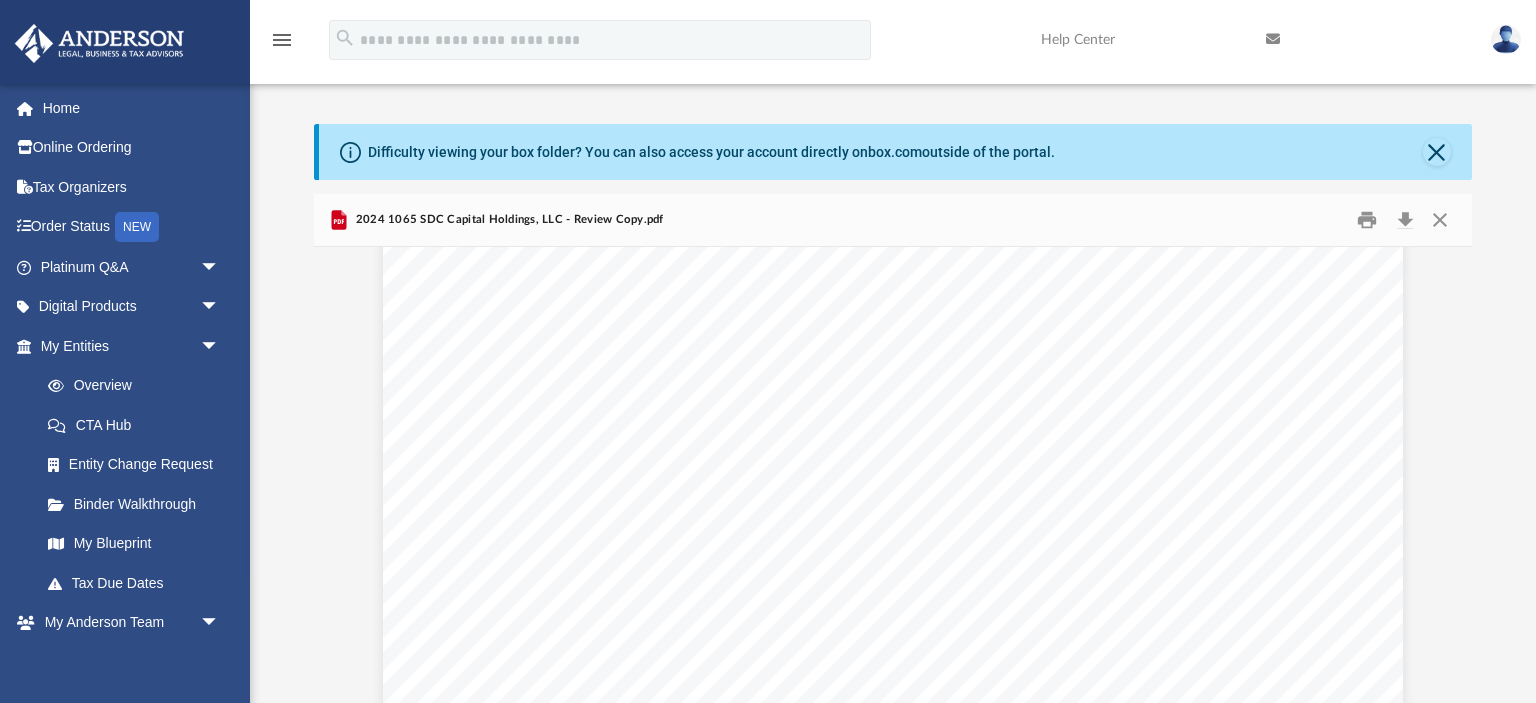 scroll, scrollTop: 88434, scrollLeft: 0, axis: vertical 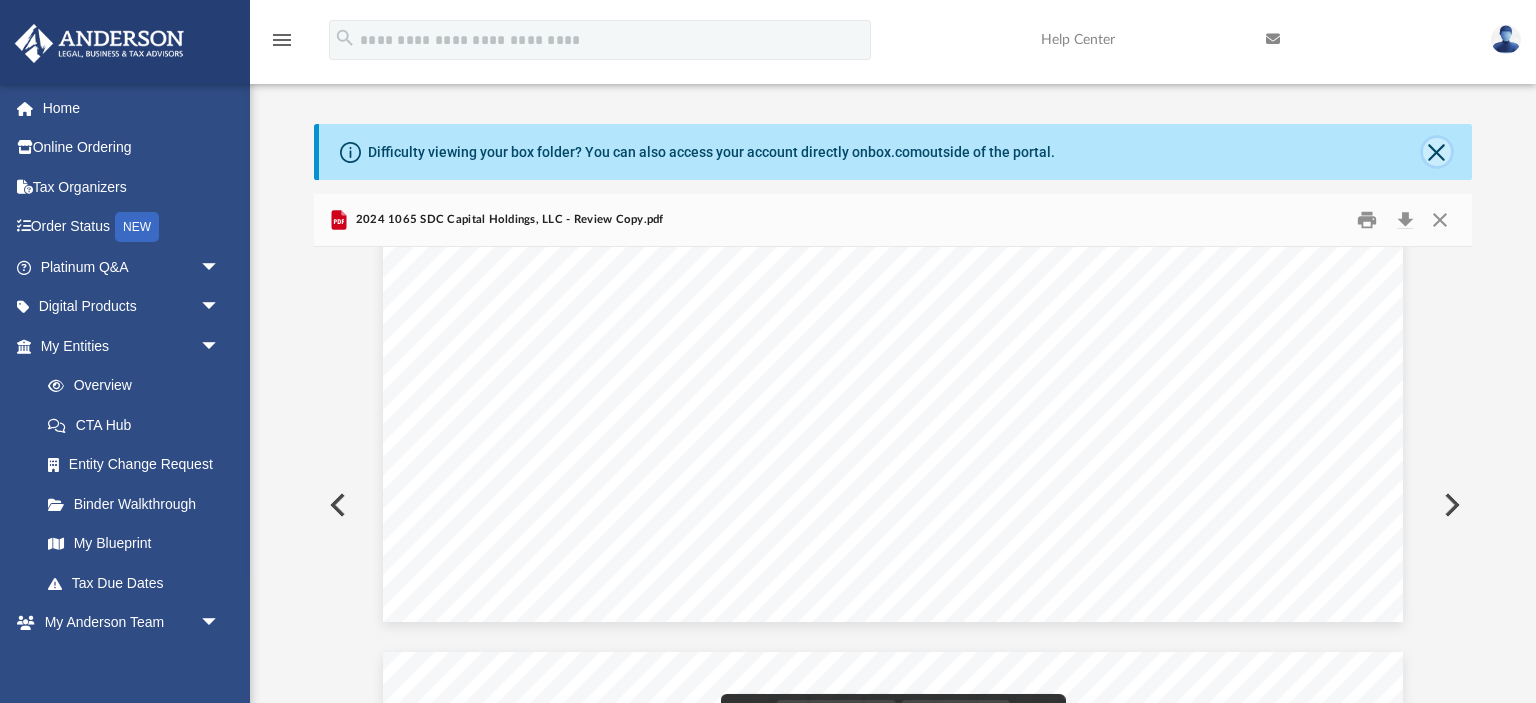 click 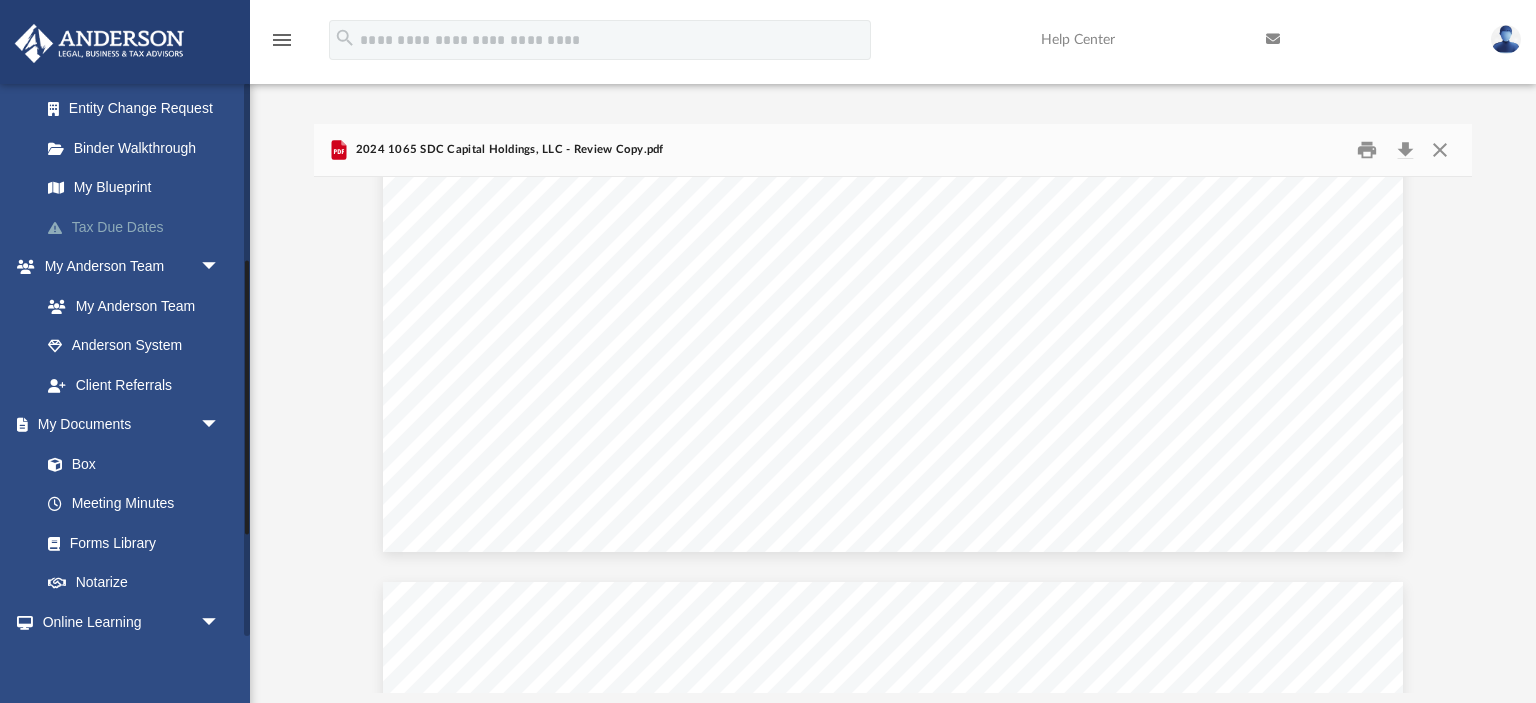 scroll, scrollTop: 358, scrollLeft: 0, axis: vertical 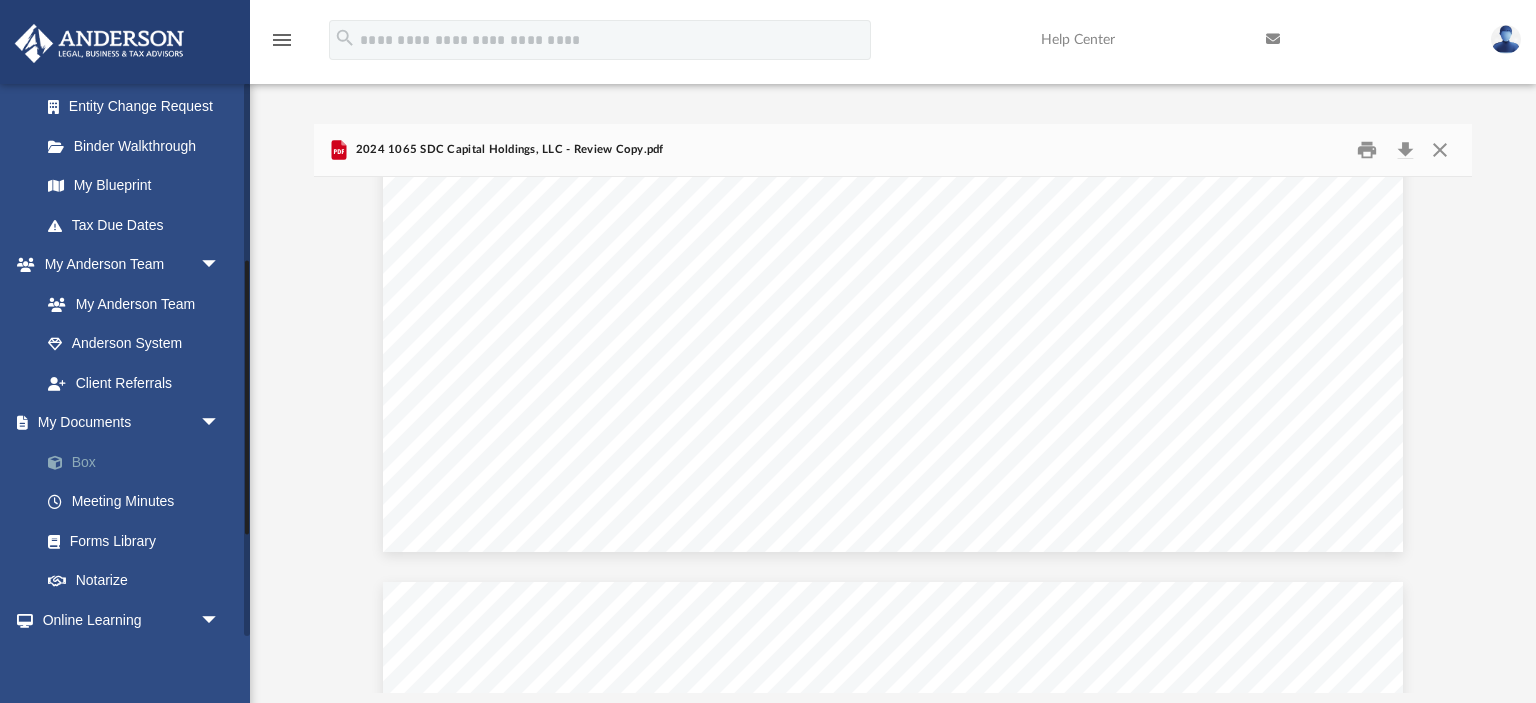 click on "Box" at bounding box center [139, 462] 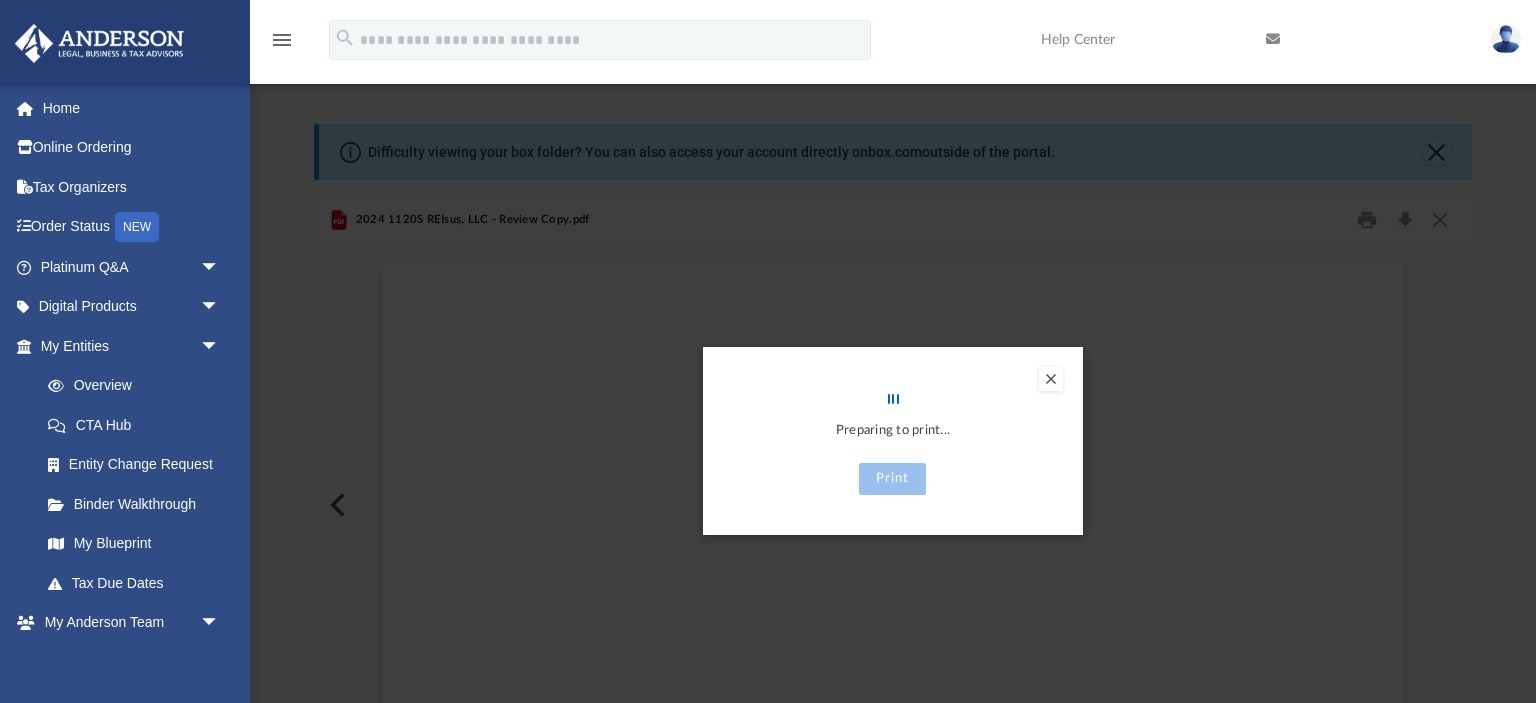scroll, scrollTop: 0, scrollLeft: 0, axis: both 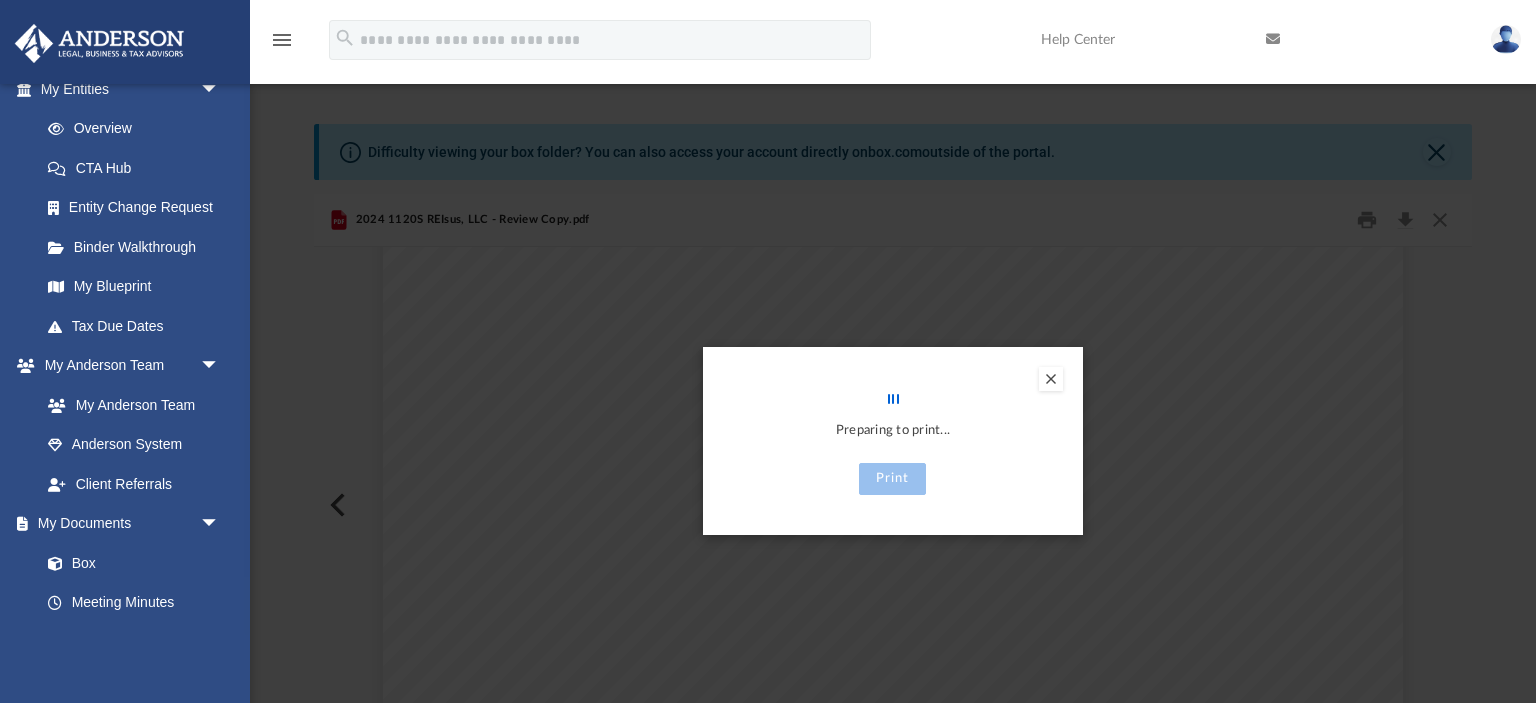 click at bounding box center (1051, 379) 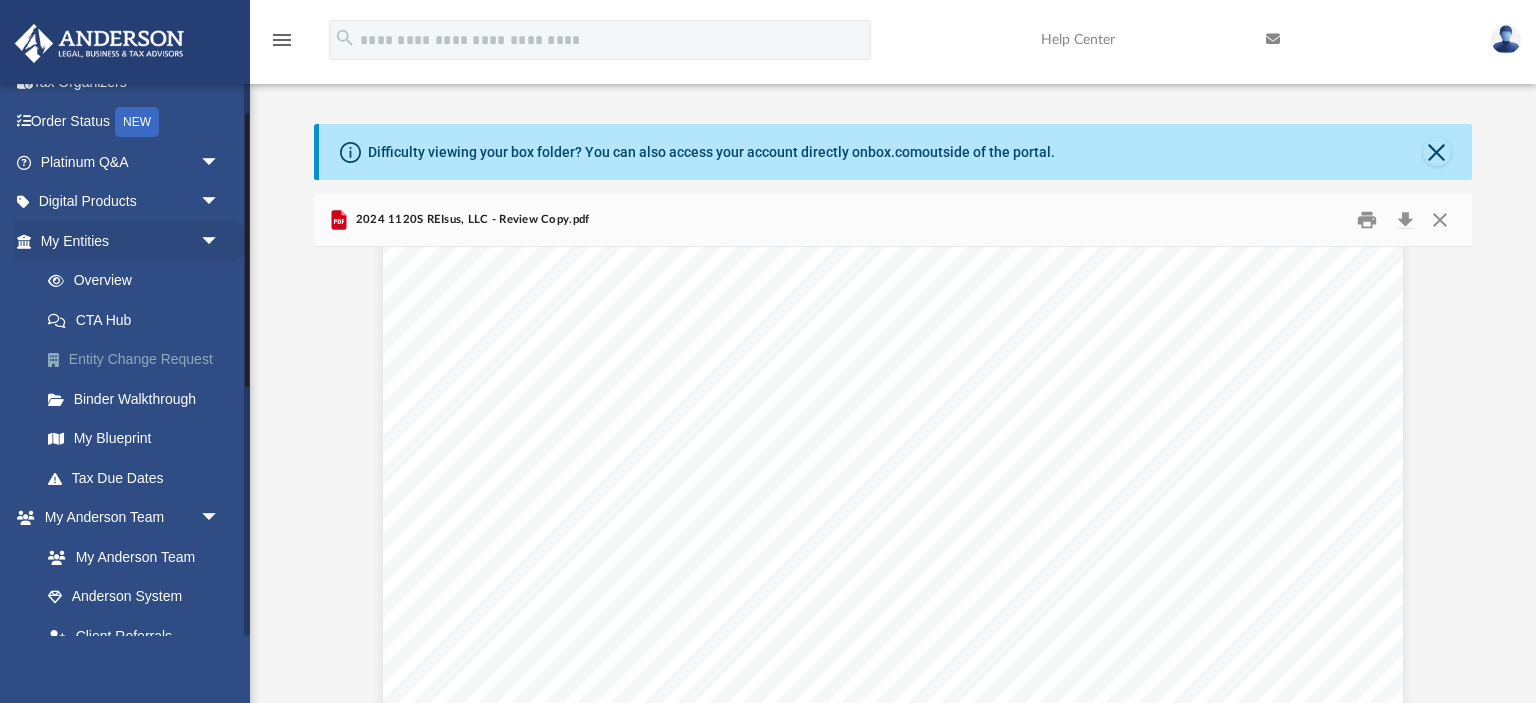 scroll, scrollTop: 109, scrollLeft: 0, axis: vertical 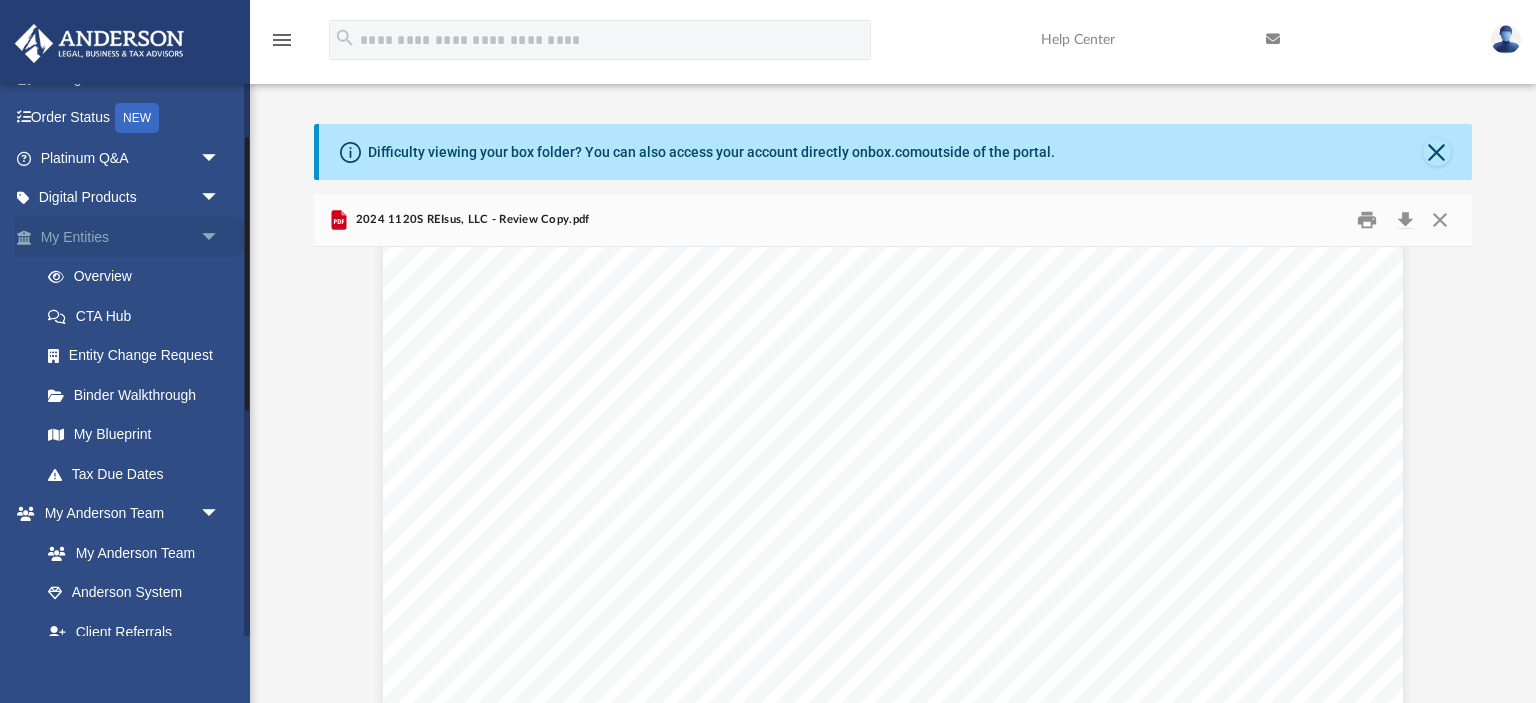 click on "My Entities arrow_drop_down" at bounding box center [132, 237] 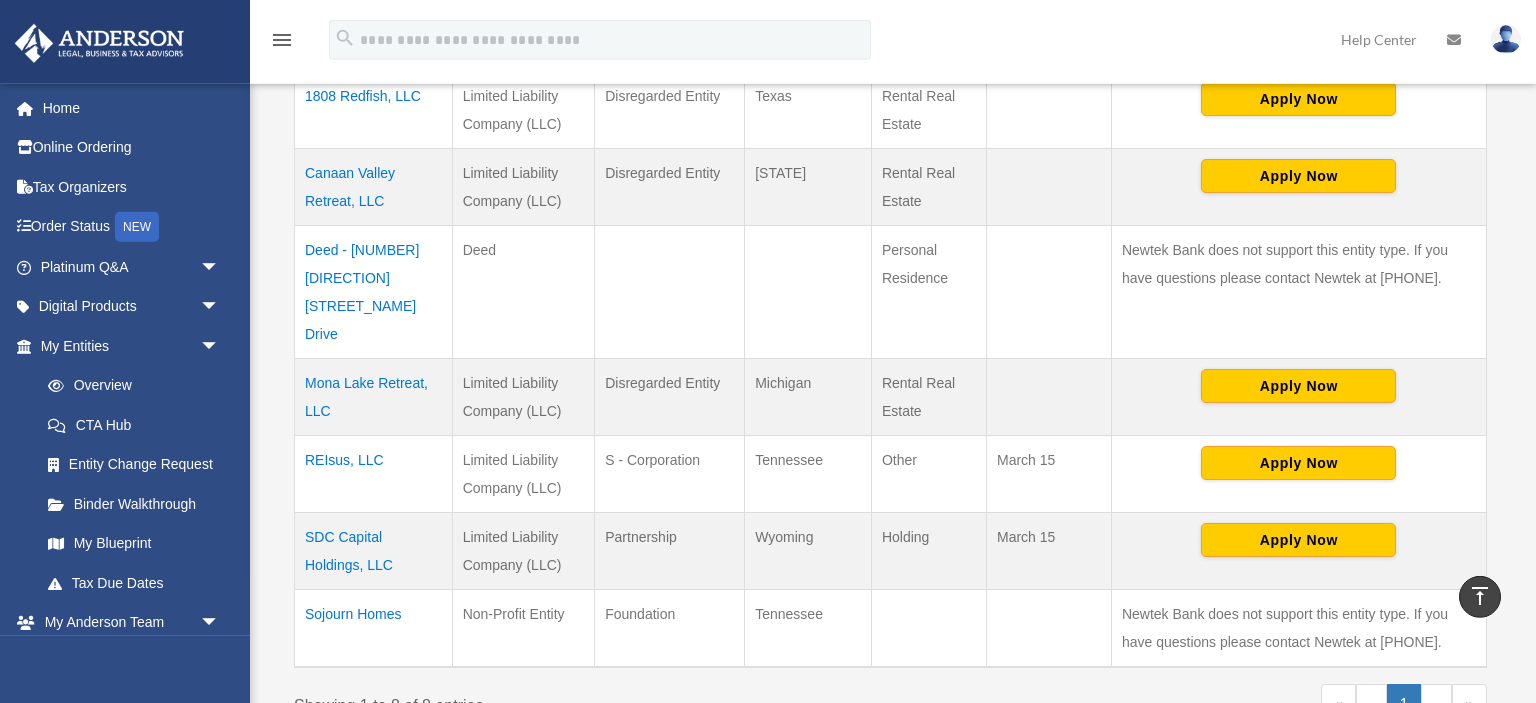 scroll, scrollTop: 605, scrollLeft: 0, axis: vertical 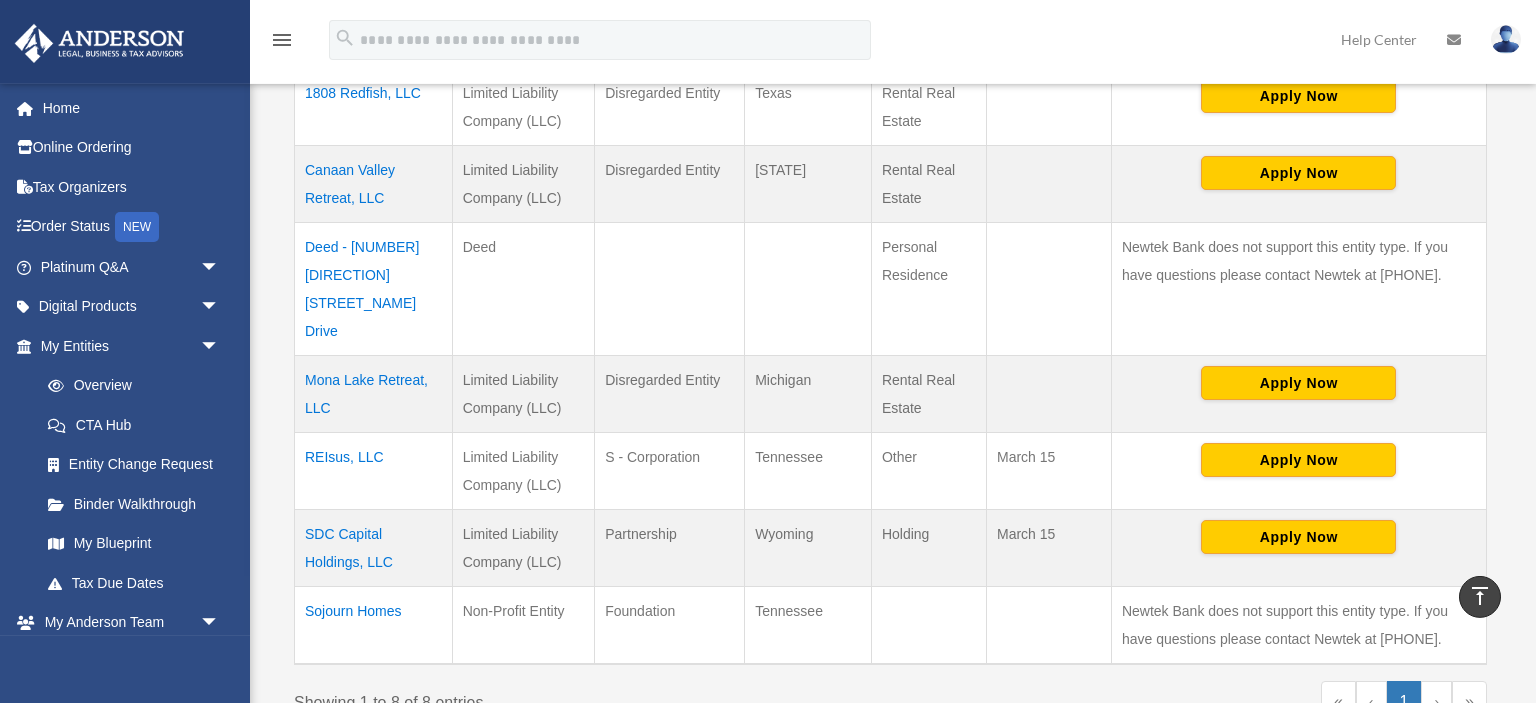 click on "SDC Capital Holdings, LLC" at bounding box center [374, 548] 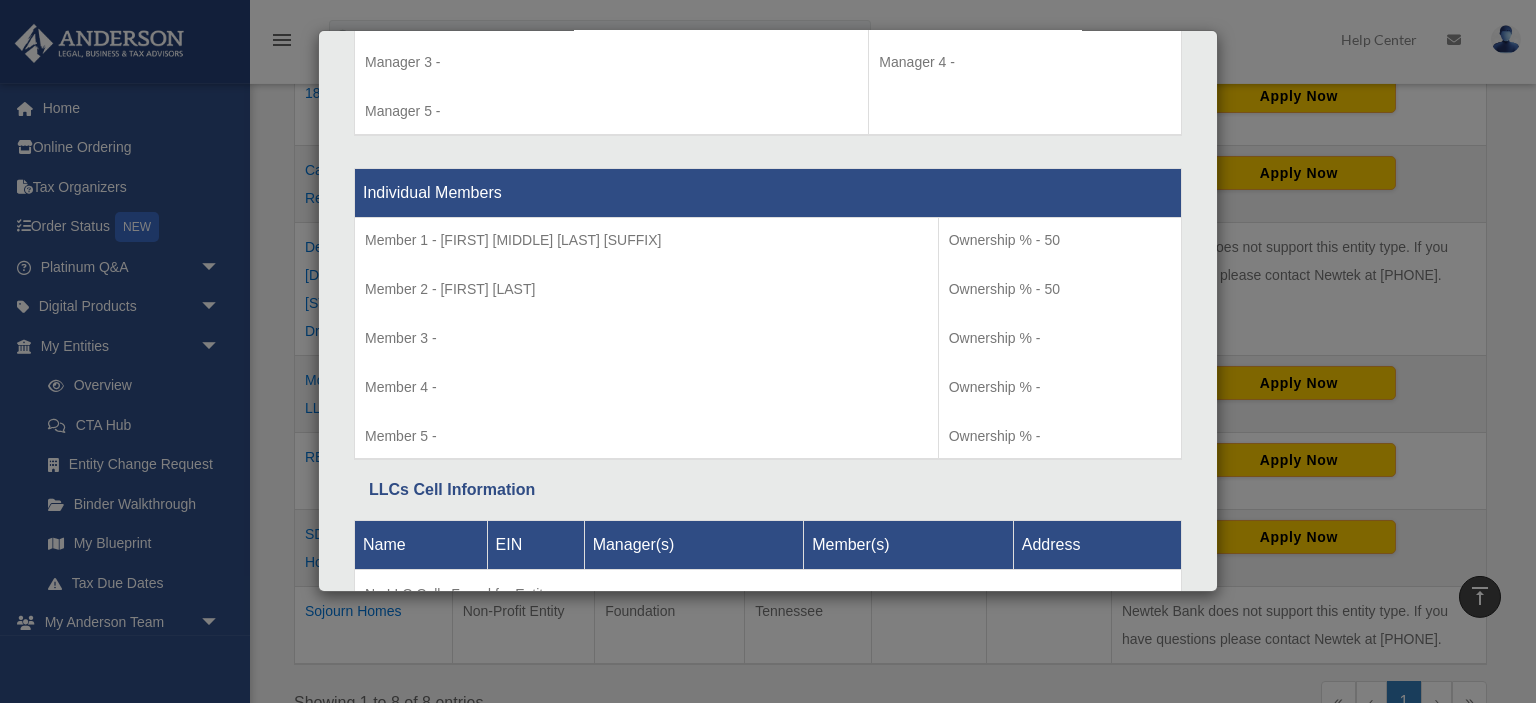 scroll, scrollTop: 2066, scrollLeft: 0, axis: vertical 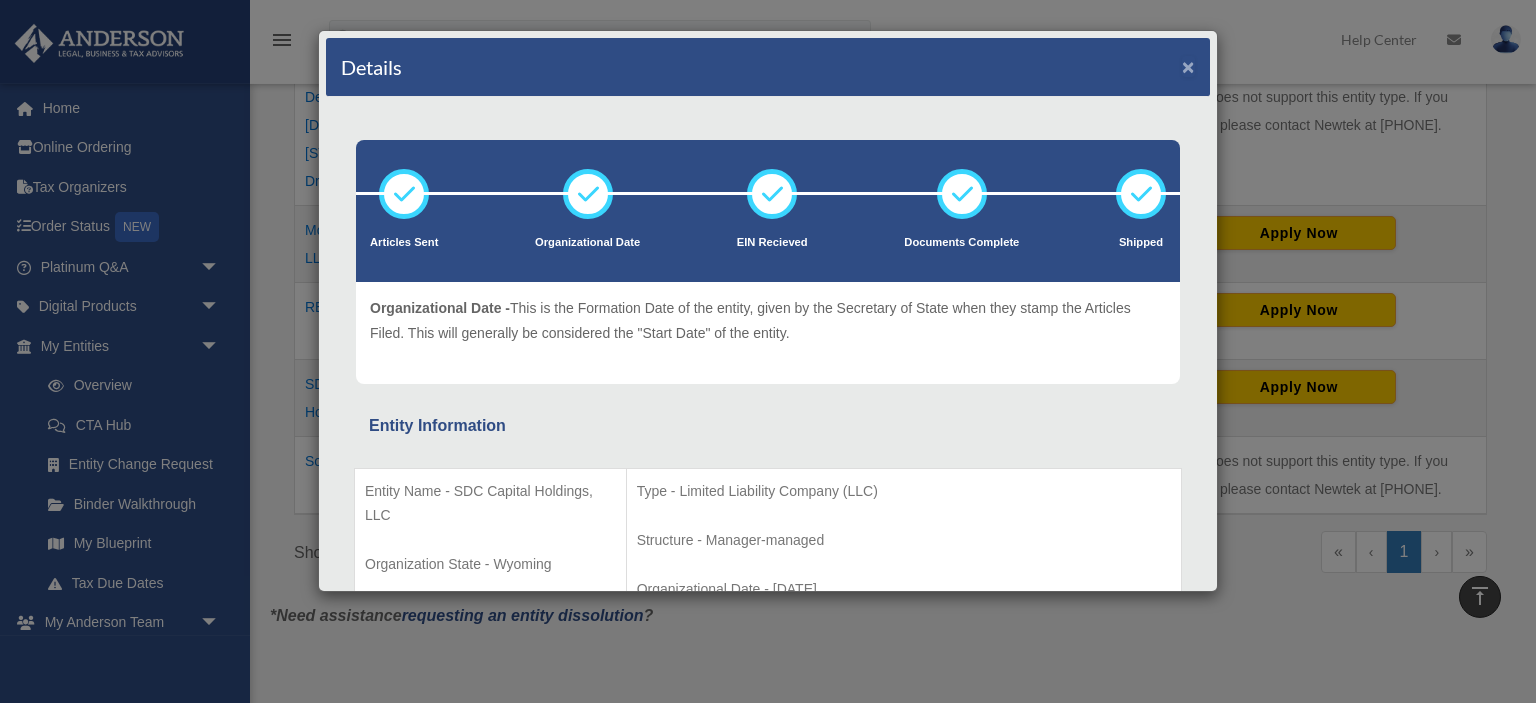 click on "×" at bounding box center [1188, 66] 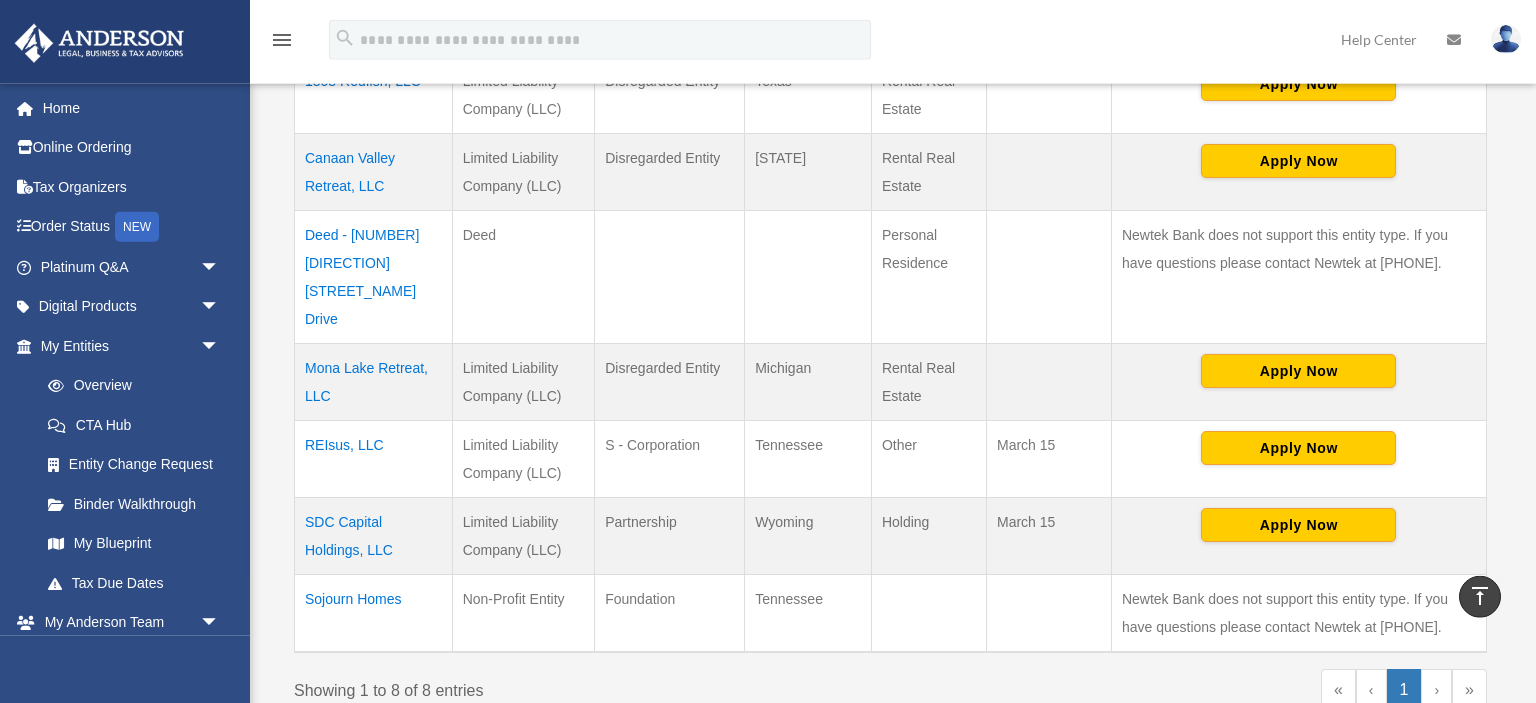 scroll, scrollTop: 543, scrollLeft: 0, axis: vertical 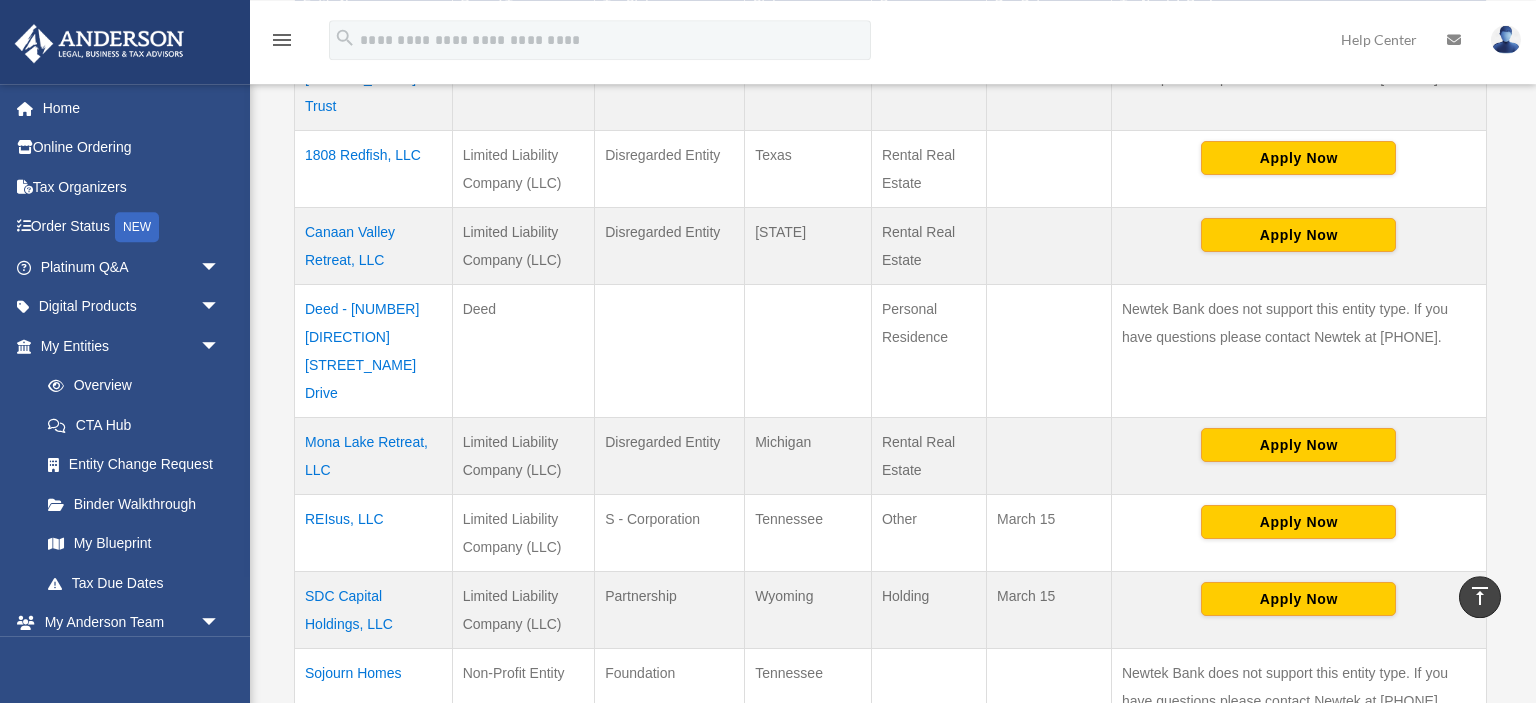 click on "Canaan Valley Retreat, LLC" at bounding box center (374, 246) 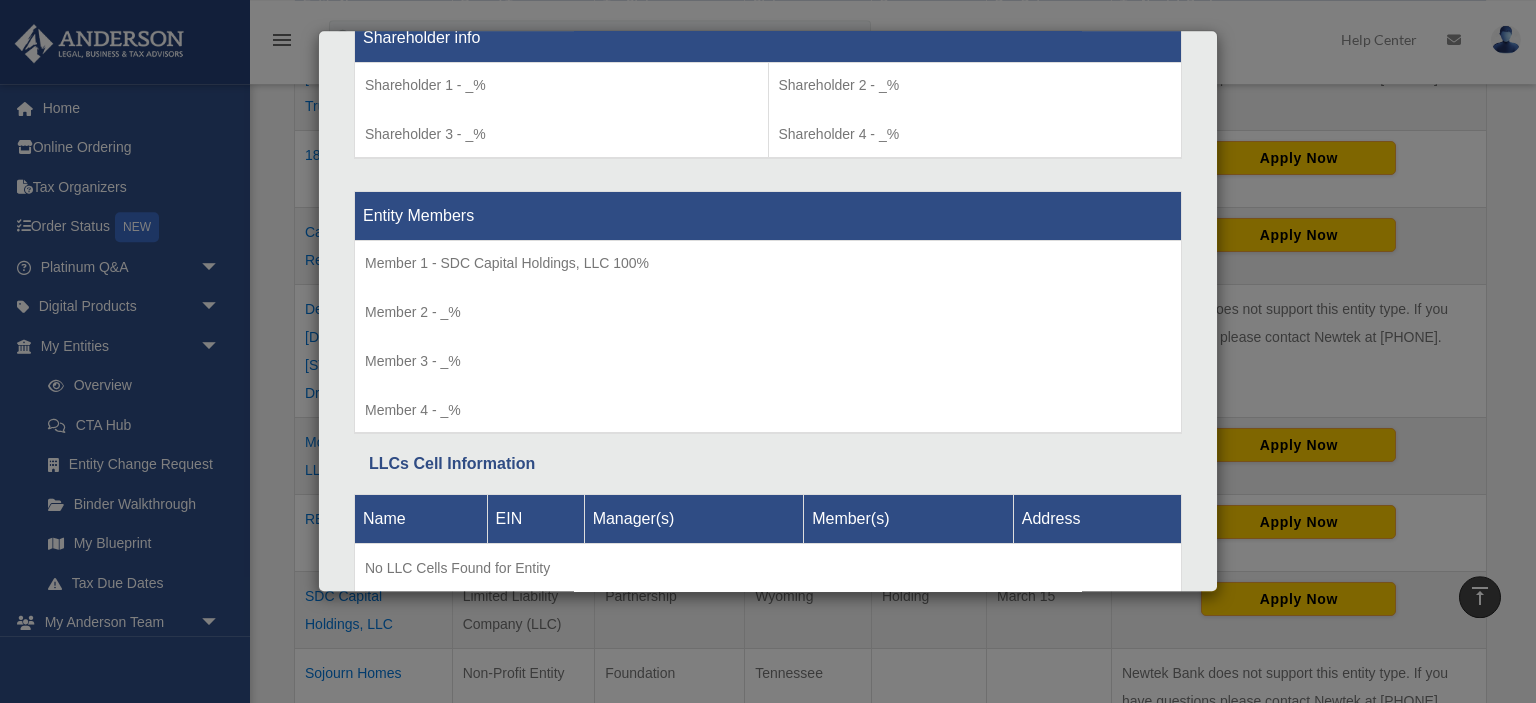 scroll, scrollTop: 1792, scrollLeft: 0, axis: vertical 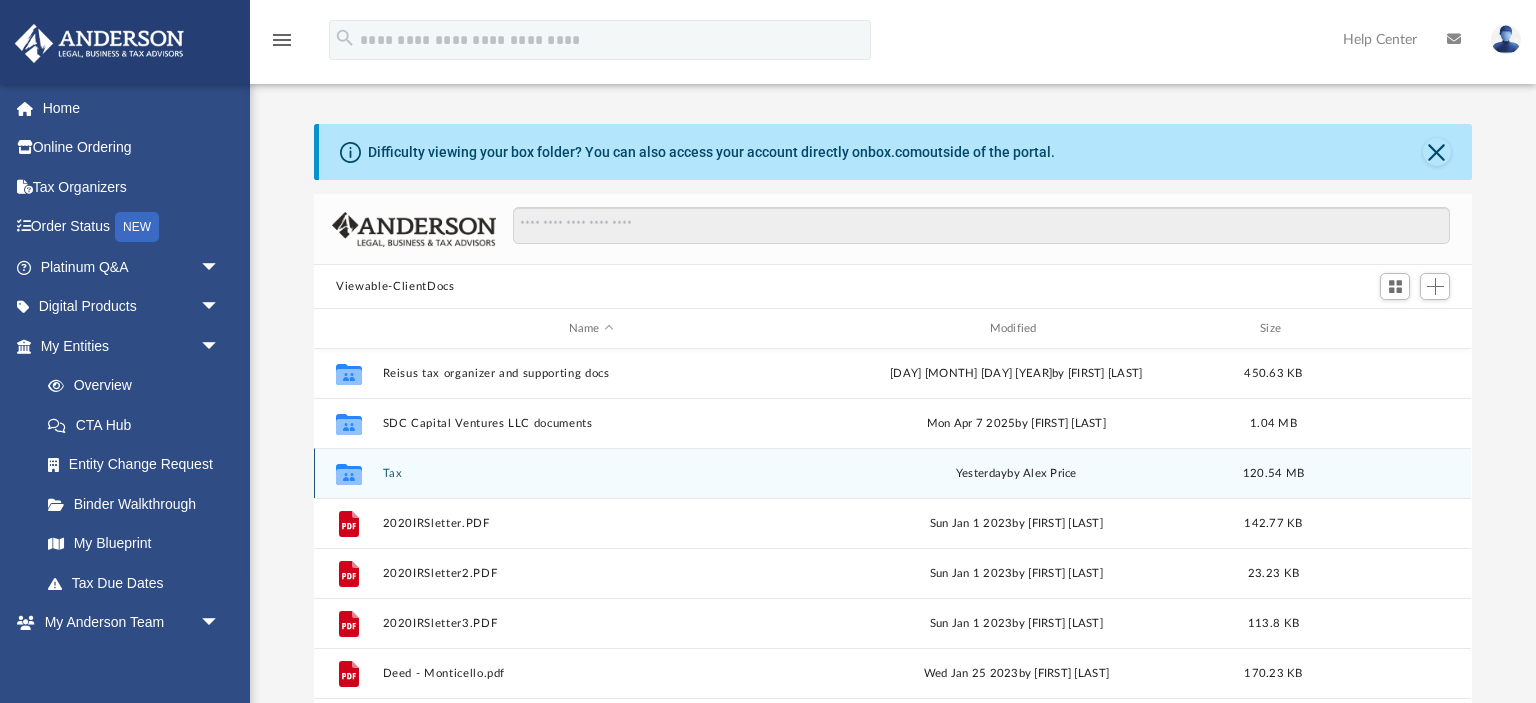 click on "Tax" at bounding box center [591, 473] 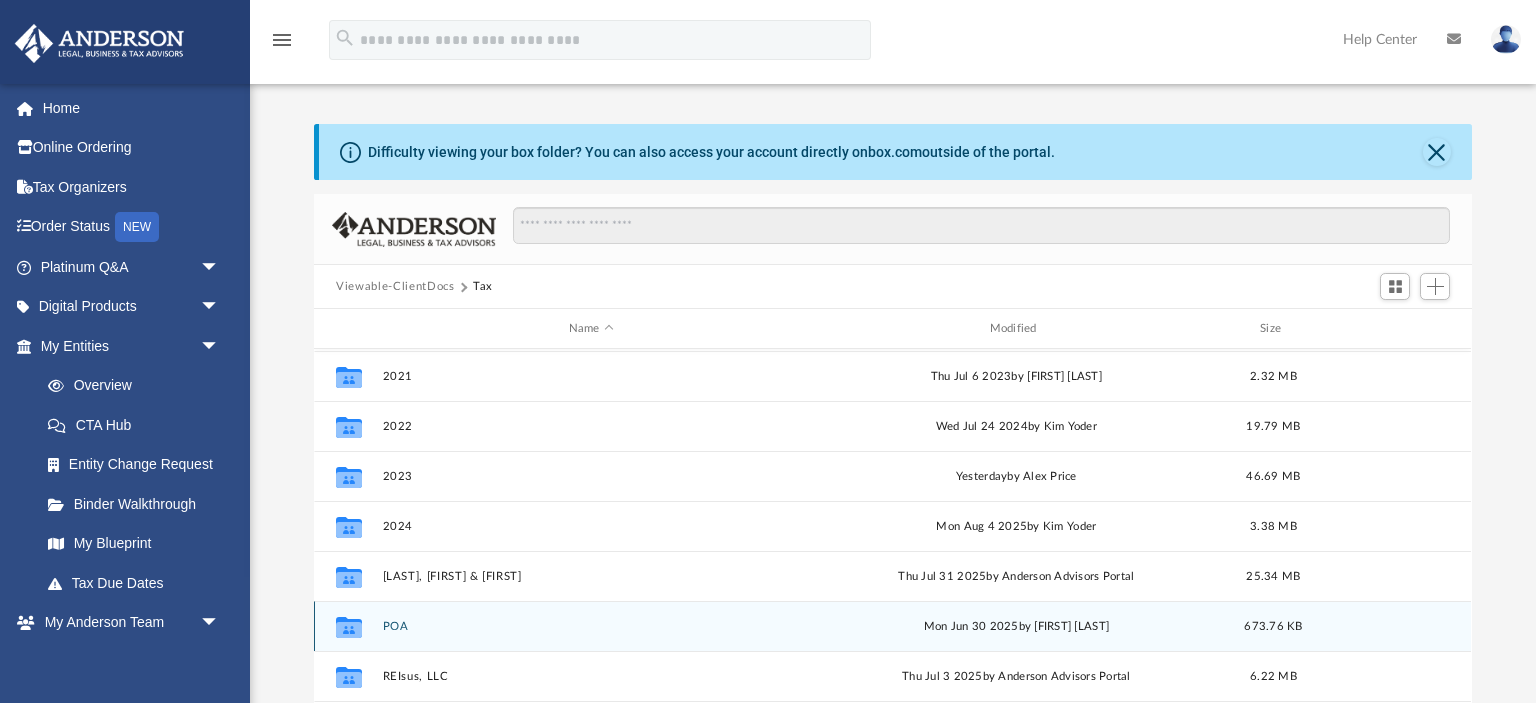 scroll, scrollTop: 136, scrollLeft: 0, axis: vertical 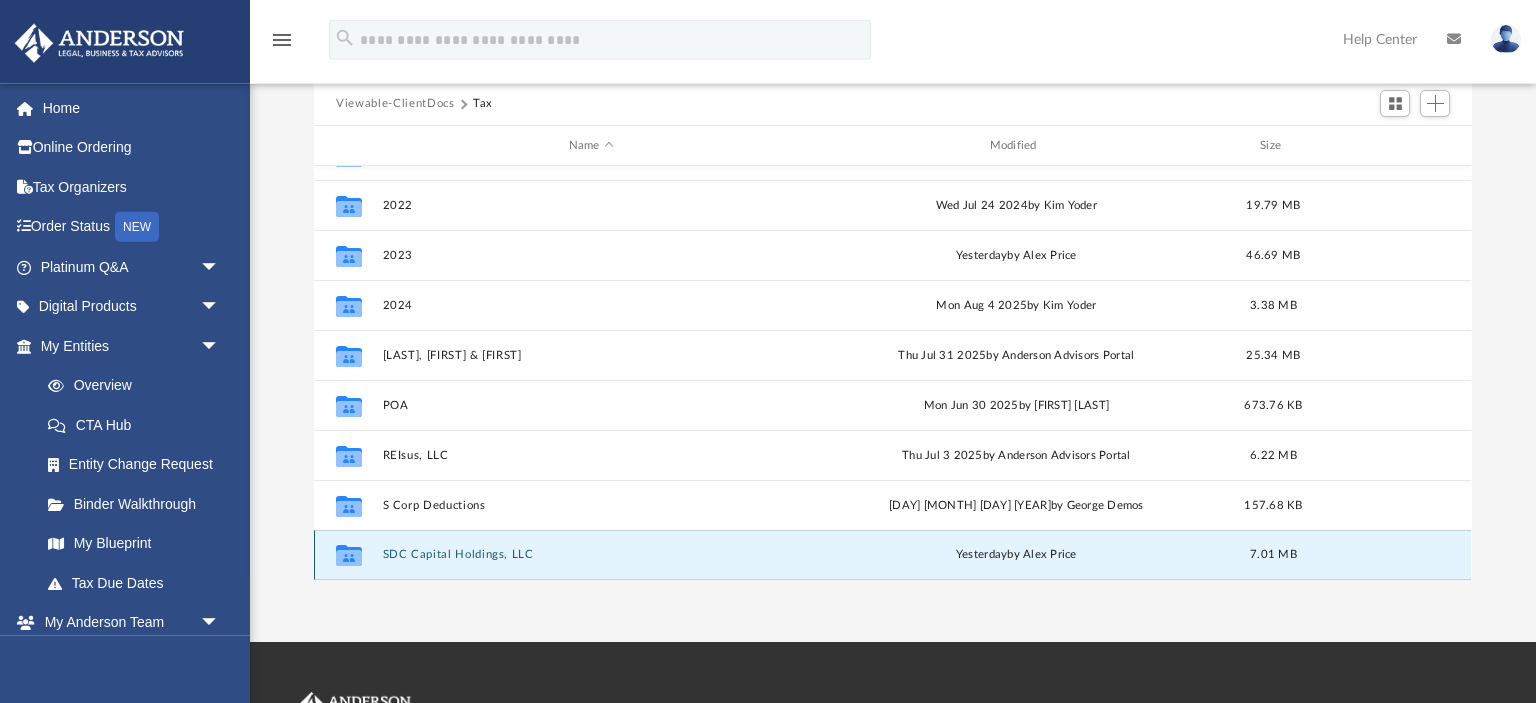 click on "SDC Capital Holdings, LLC" at bounding box center [591, 554] 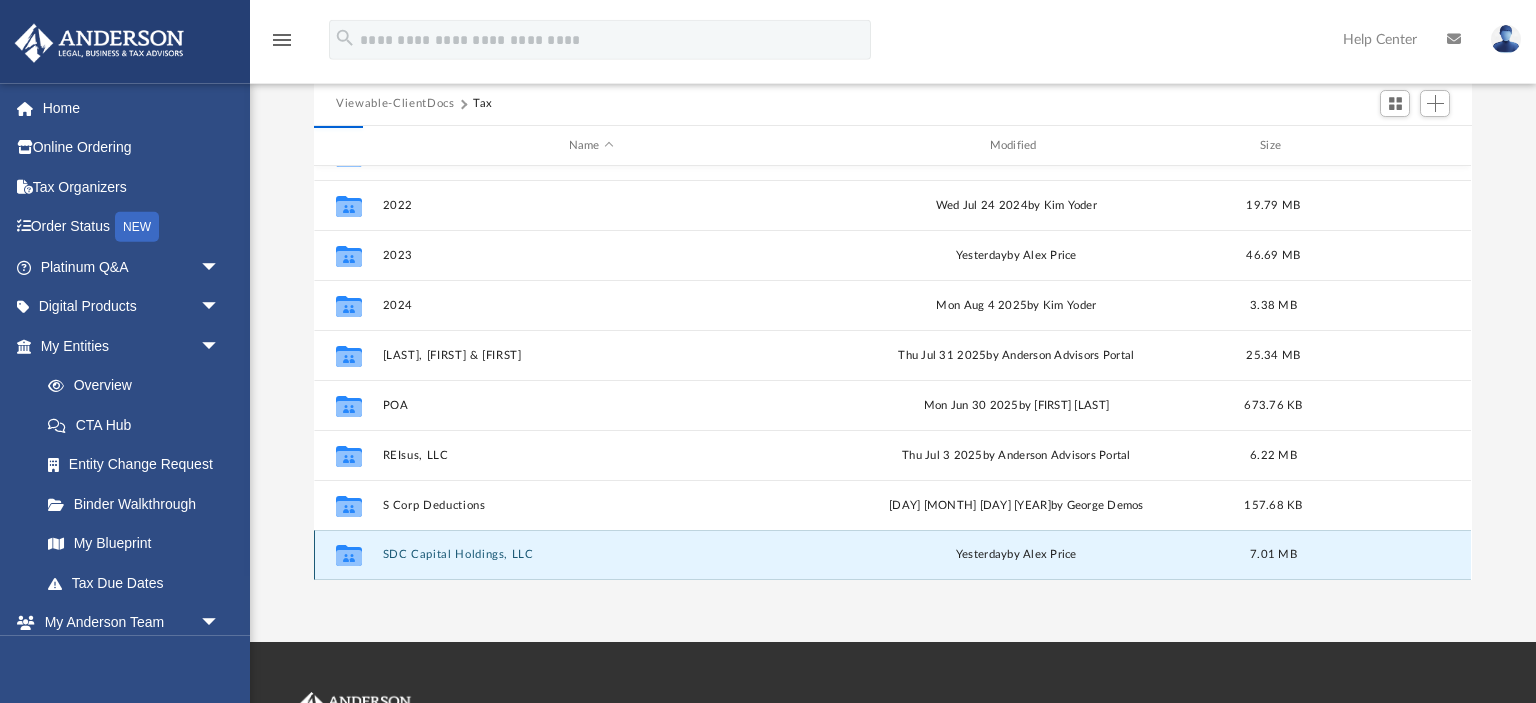 scroll, scrollTop: 0, scrollLeft: 0, axis: both 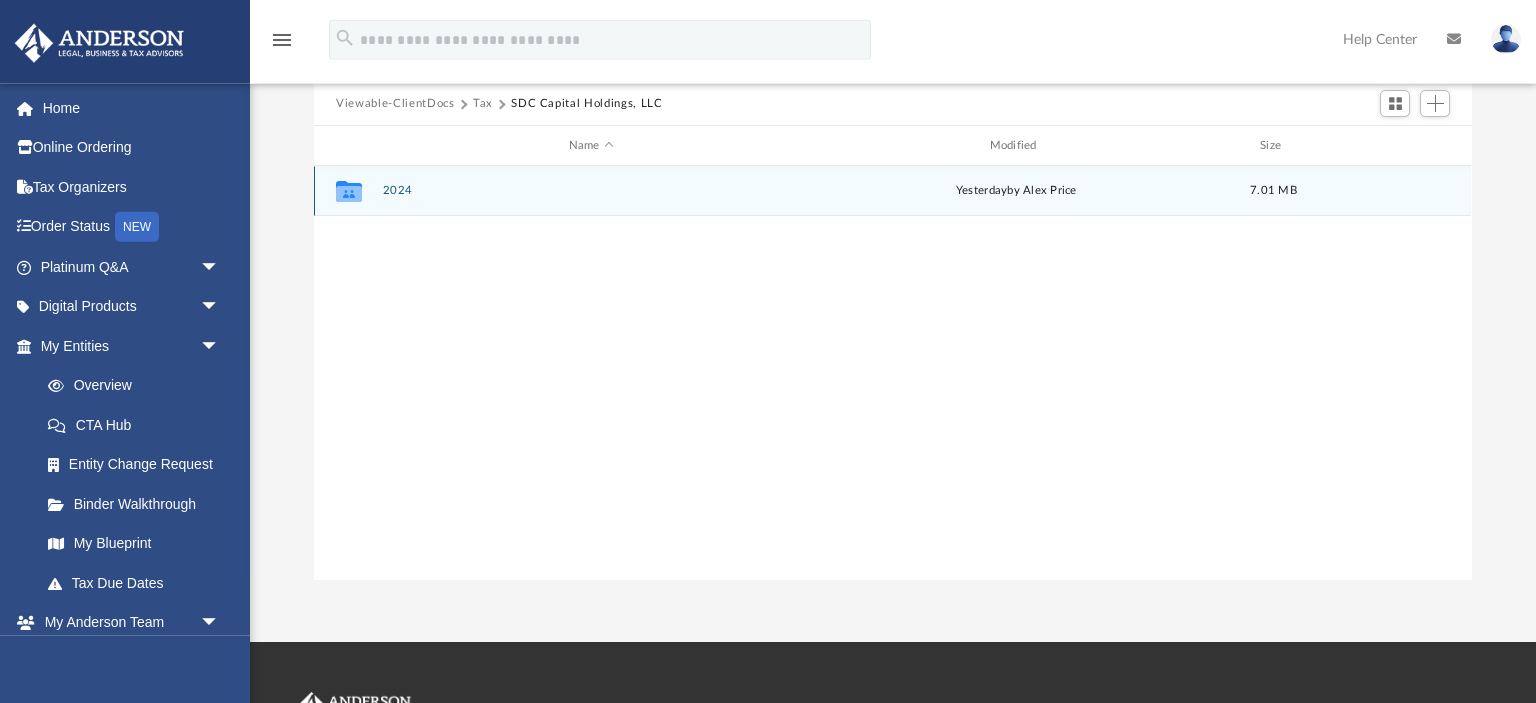 click on "Collaborated Folder 2024 yesterday  by Alex Price 7.01 MB" at bounding box center (892, 191) 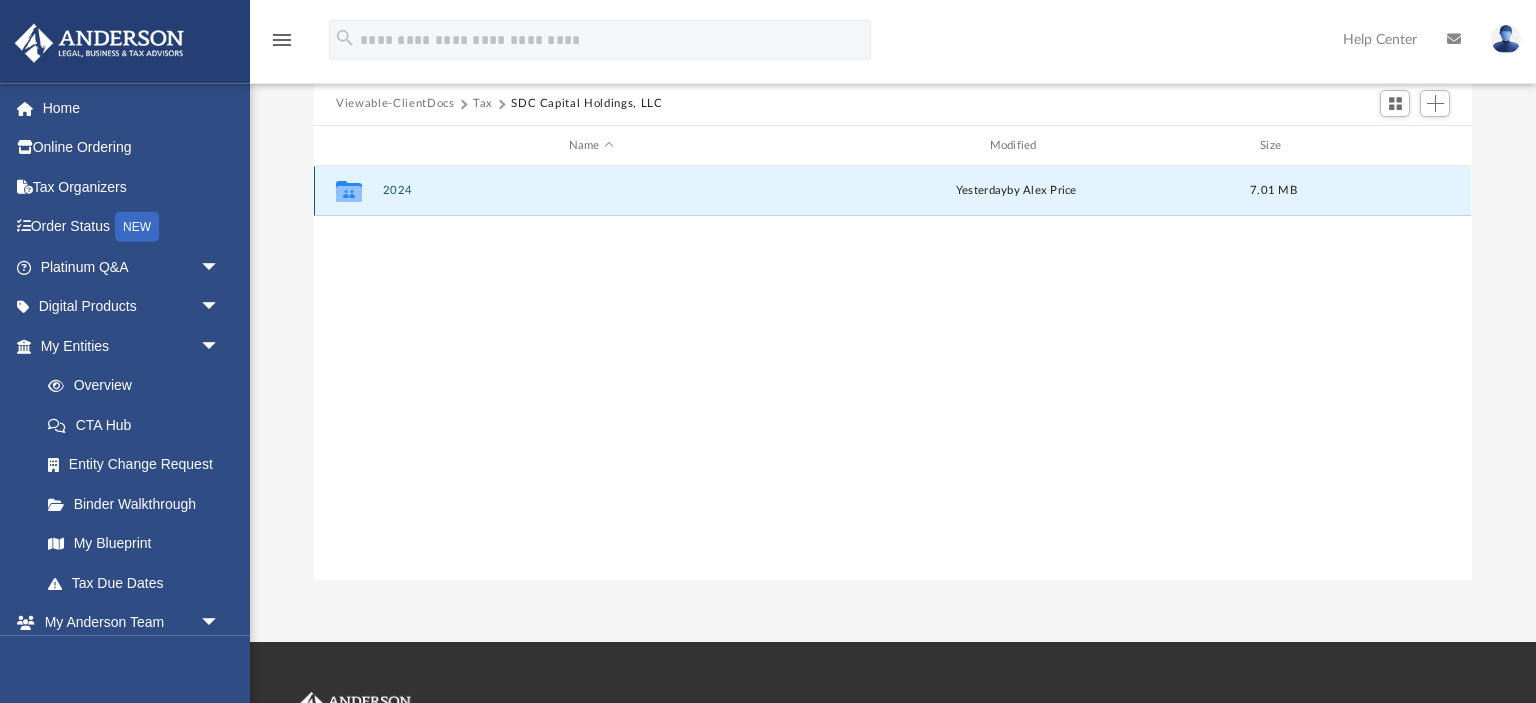 click on "Collaborated Folder 2024 yesterday  by Alex Price 7.01 MB" at bounding box center (892, 191) 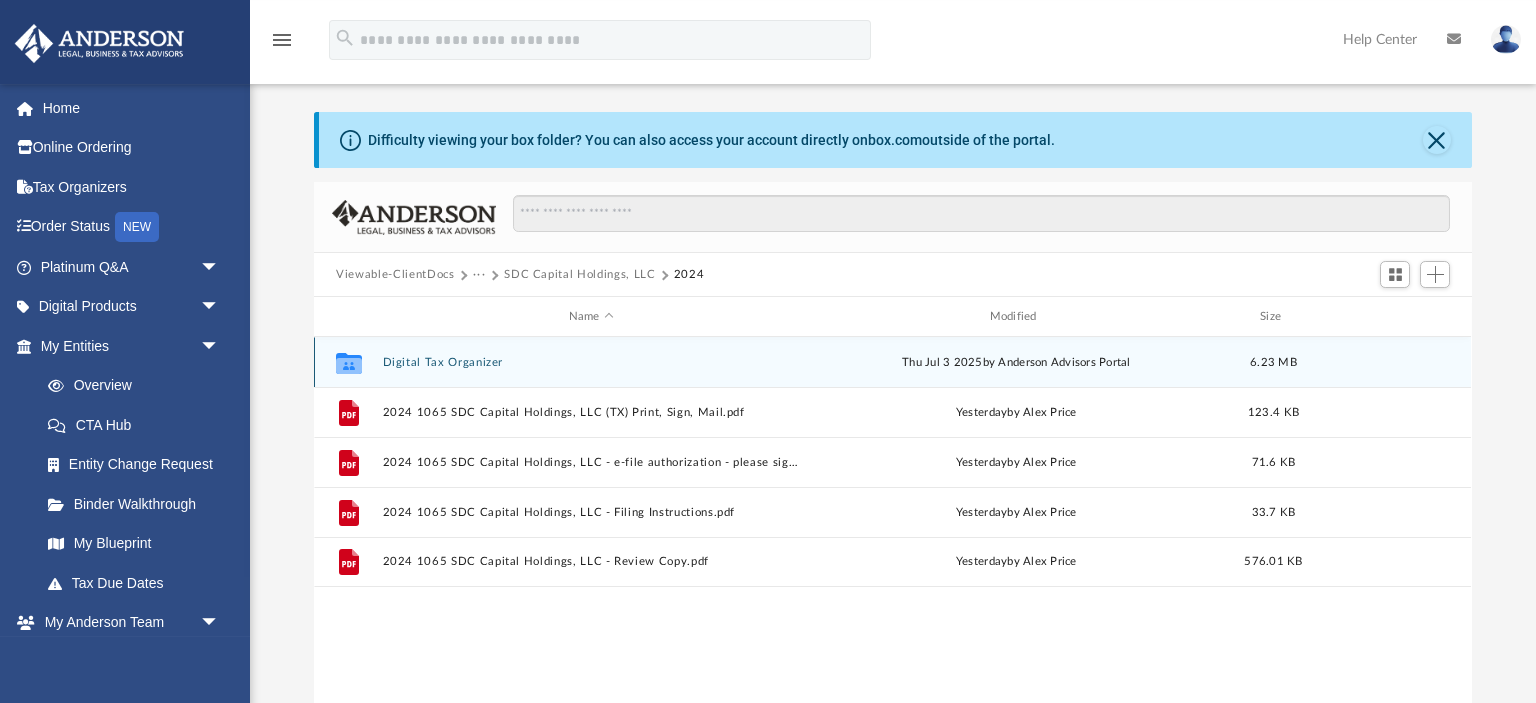 scroll, scrollTop: 0, scrollLeft: 0, axis: both 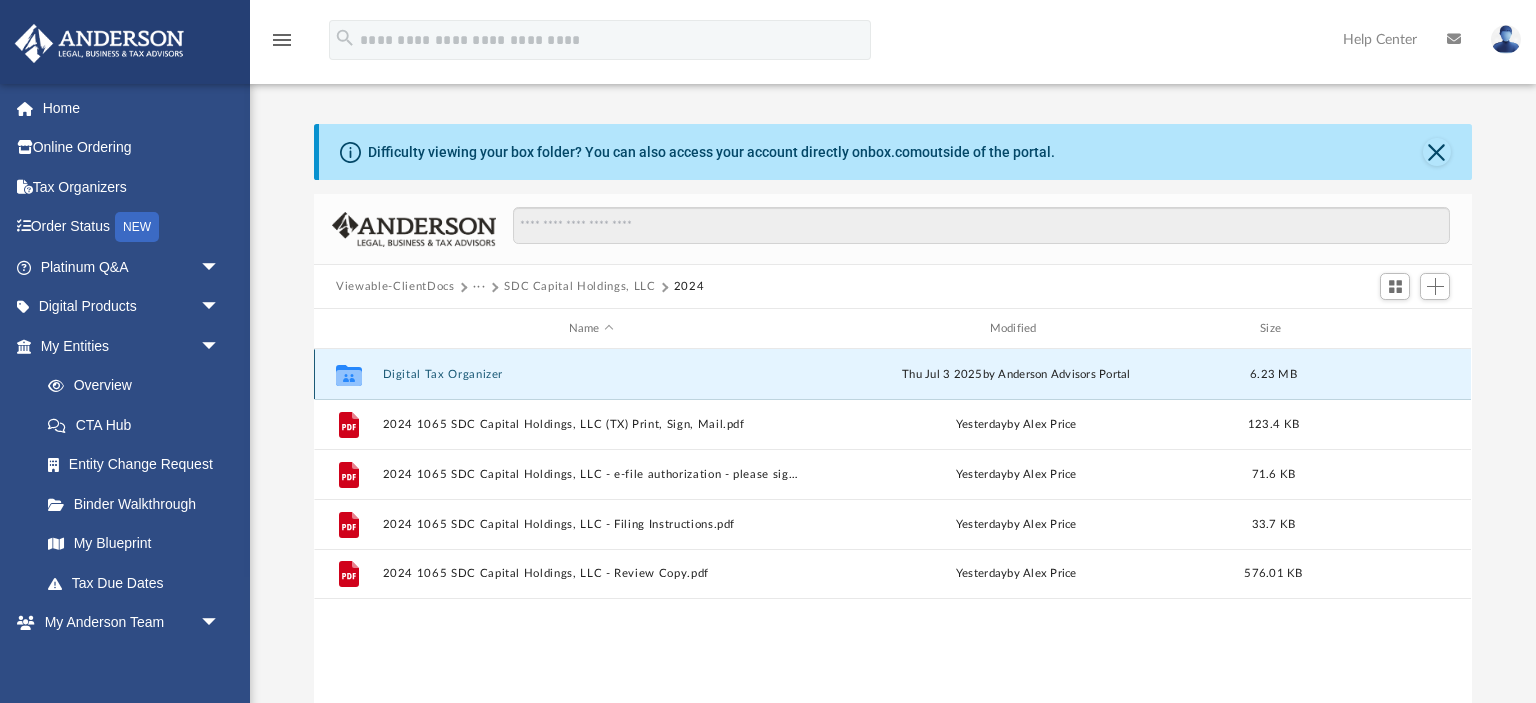 click on "Digital Tax Organizer" at bounding box center [591, 374] 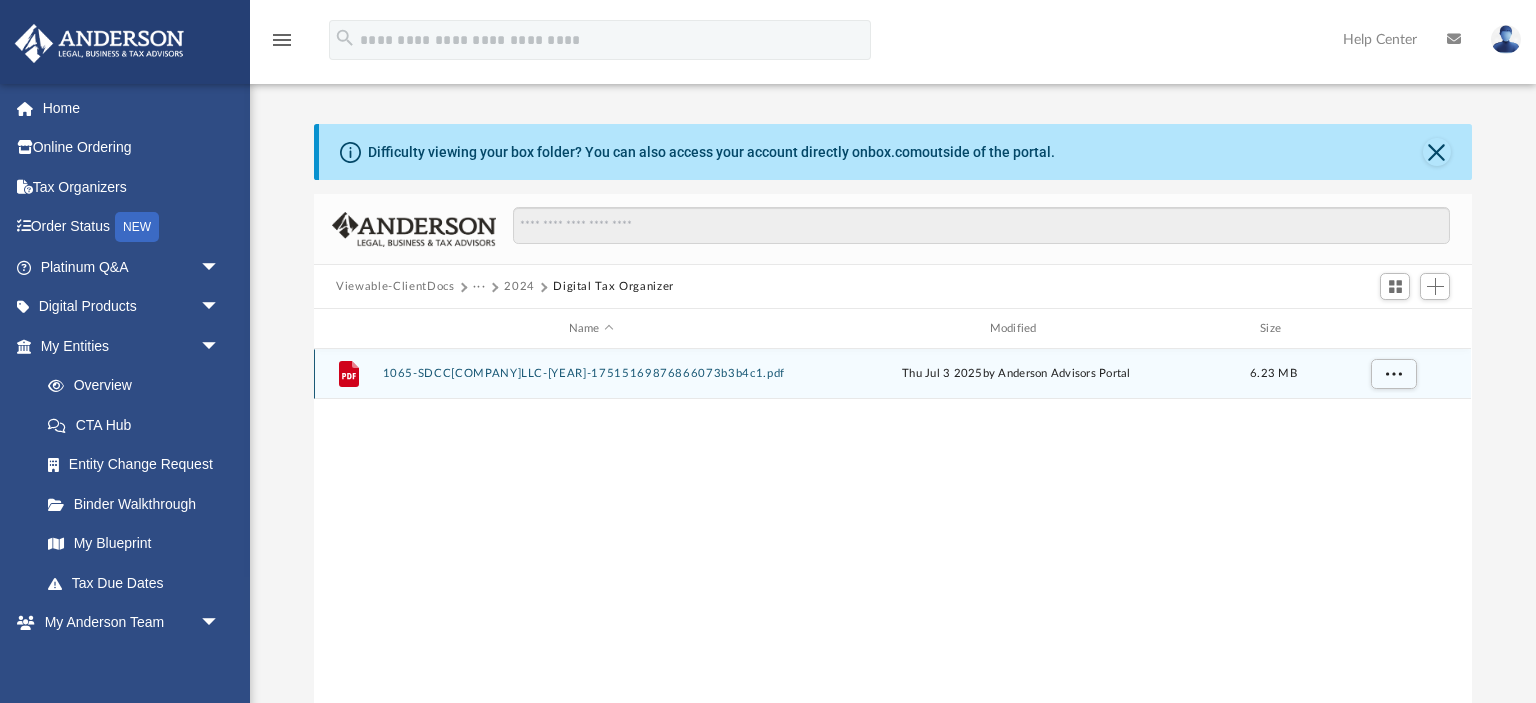 click on "1065-SDCCapitalHoldingsLLC-17515169876866073b3b4c1.pdf" at bounding box center (591, 373) 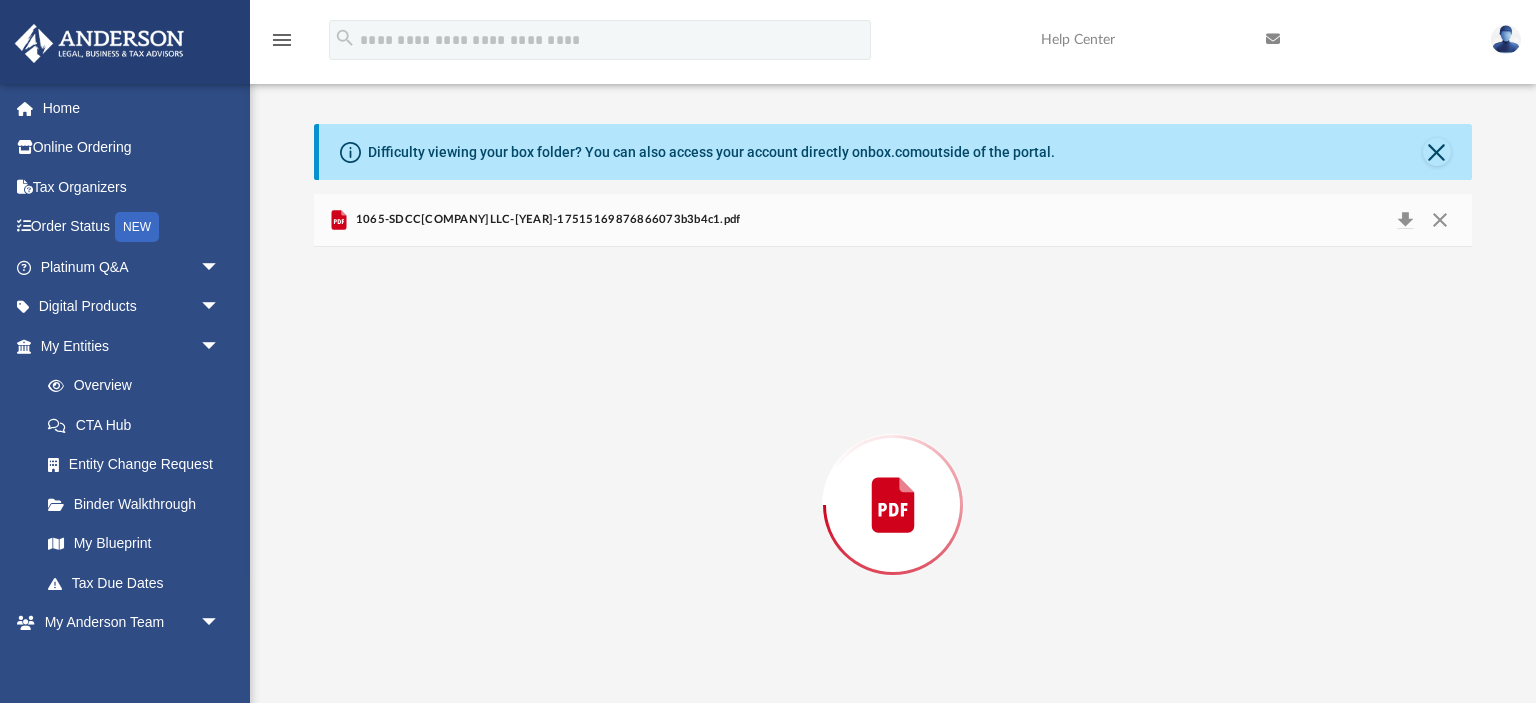 click at bounding box center [892, 505] 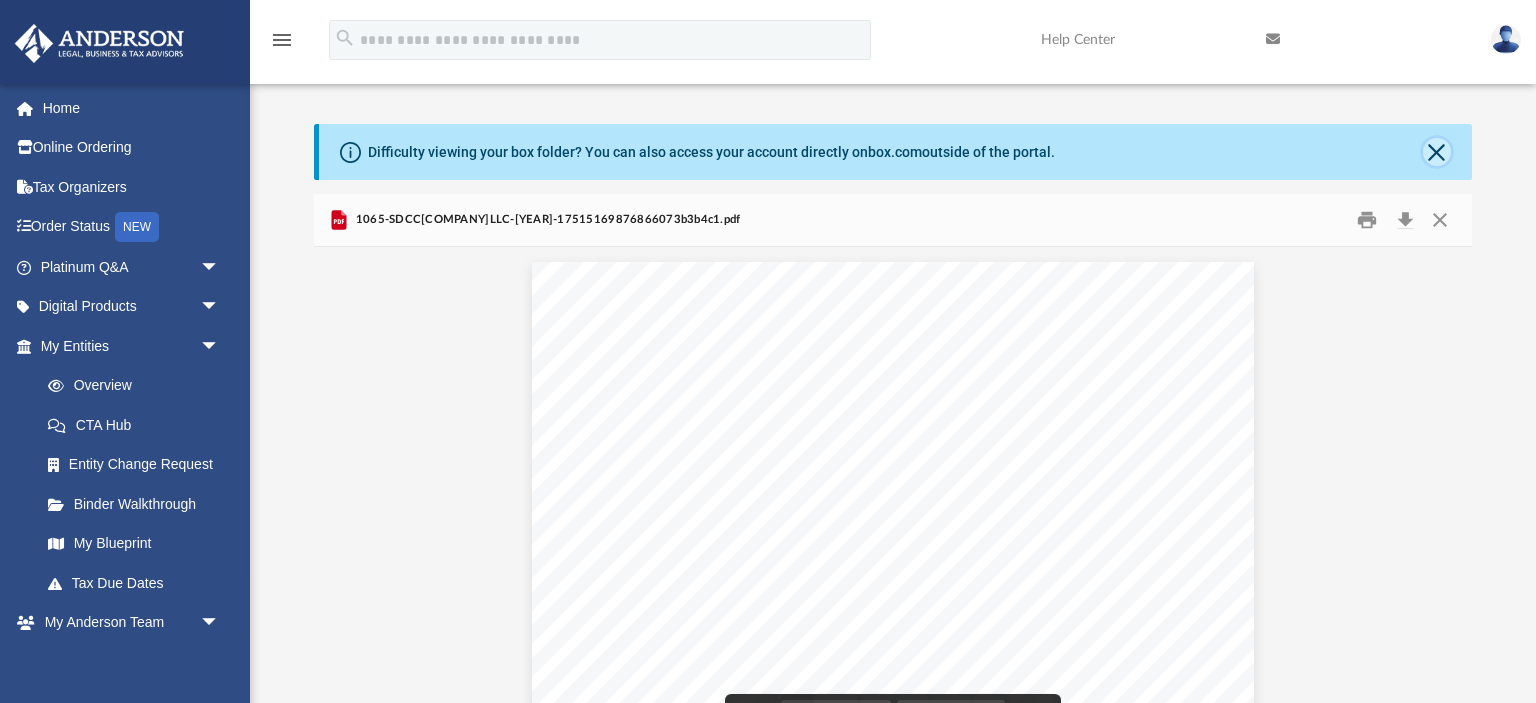 click 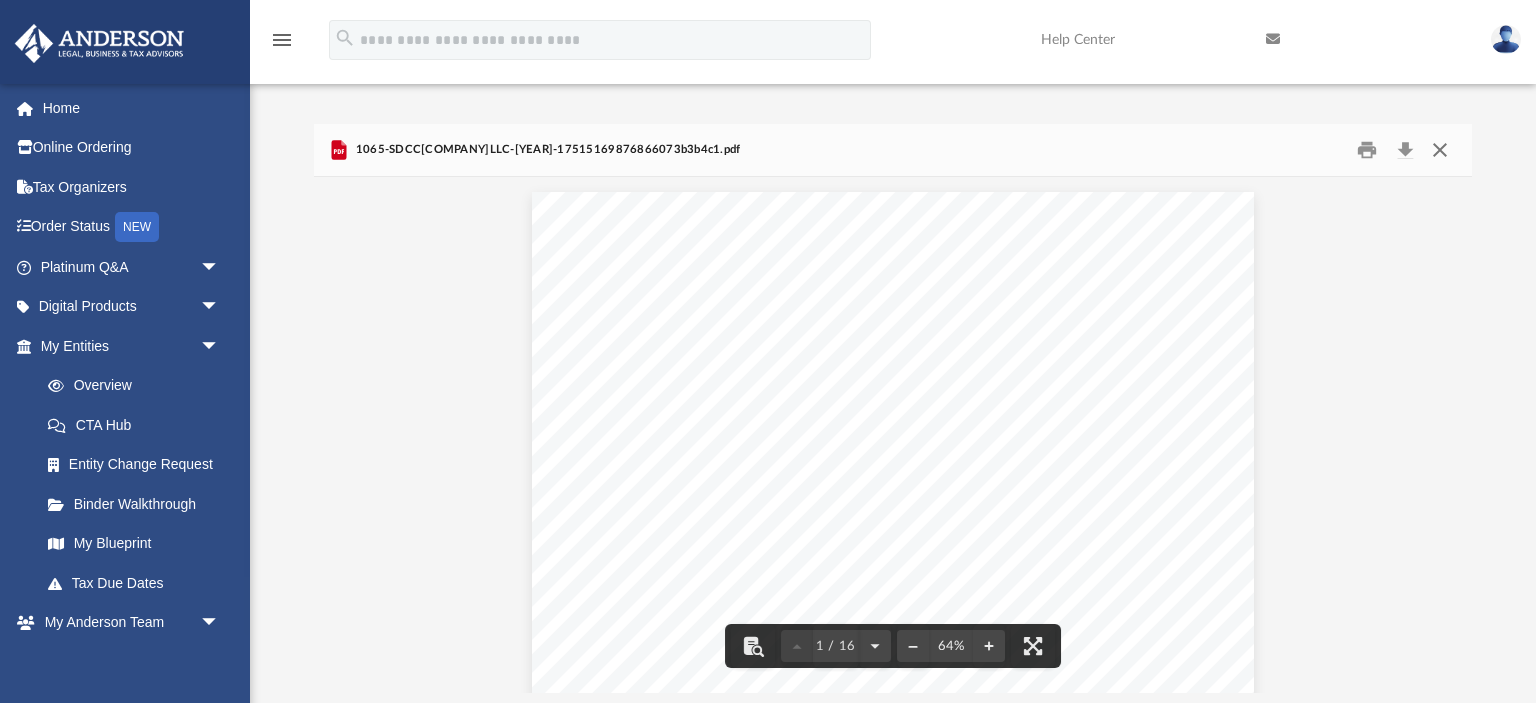click at bounding box center (1440, 150) 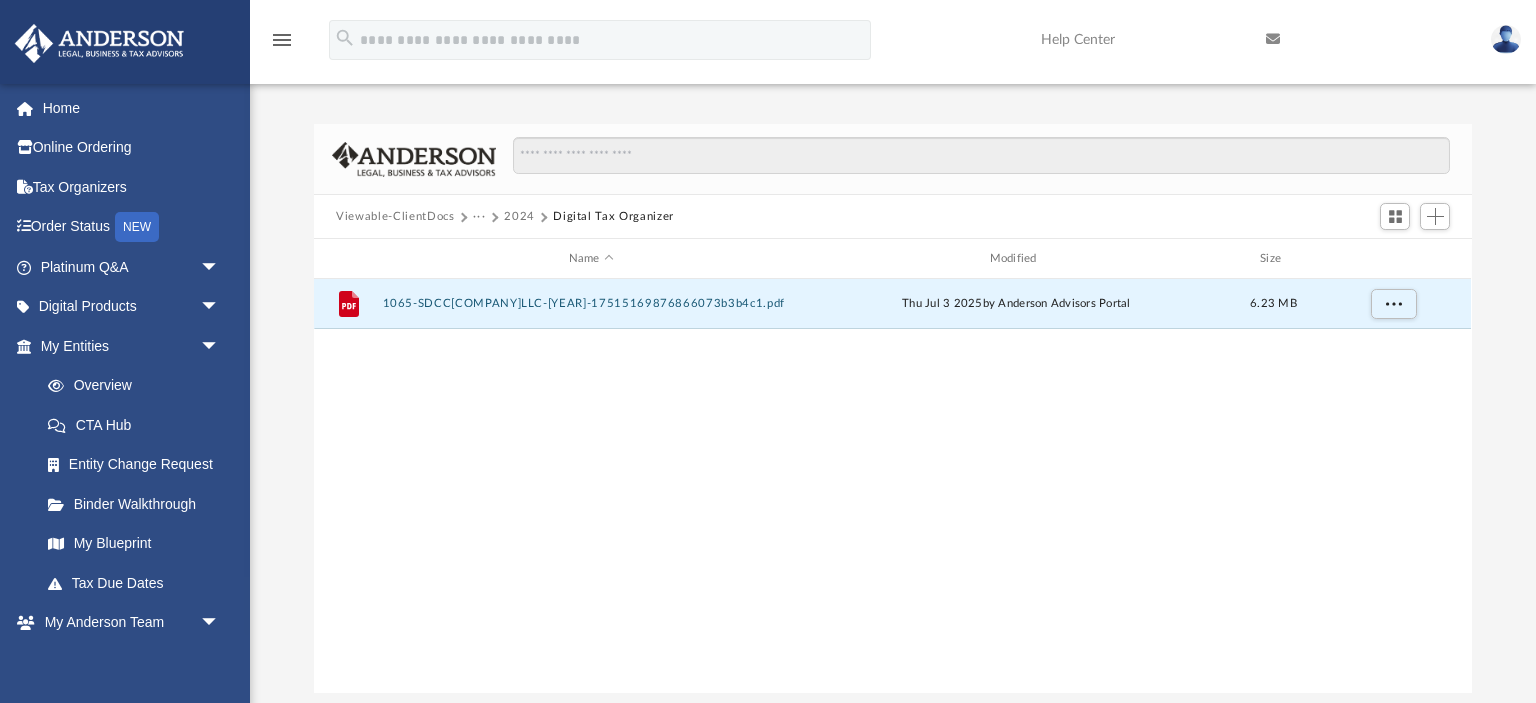click on "2024" at bounding box center (519, 217) 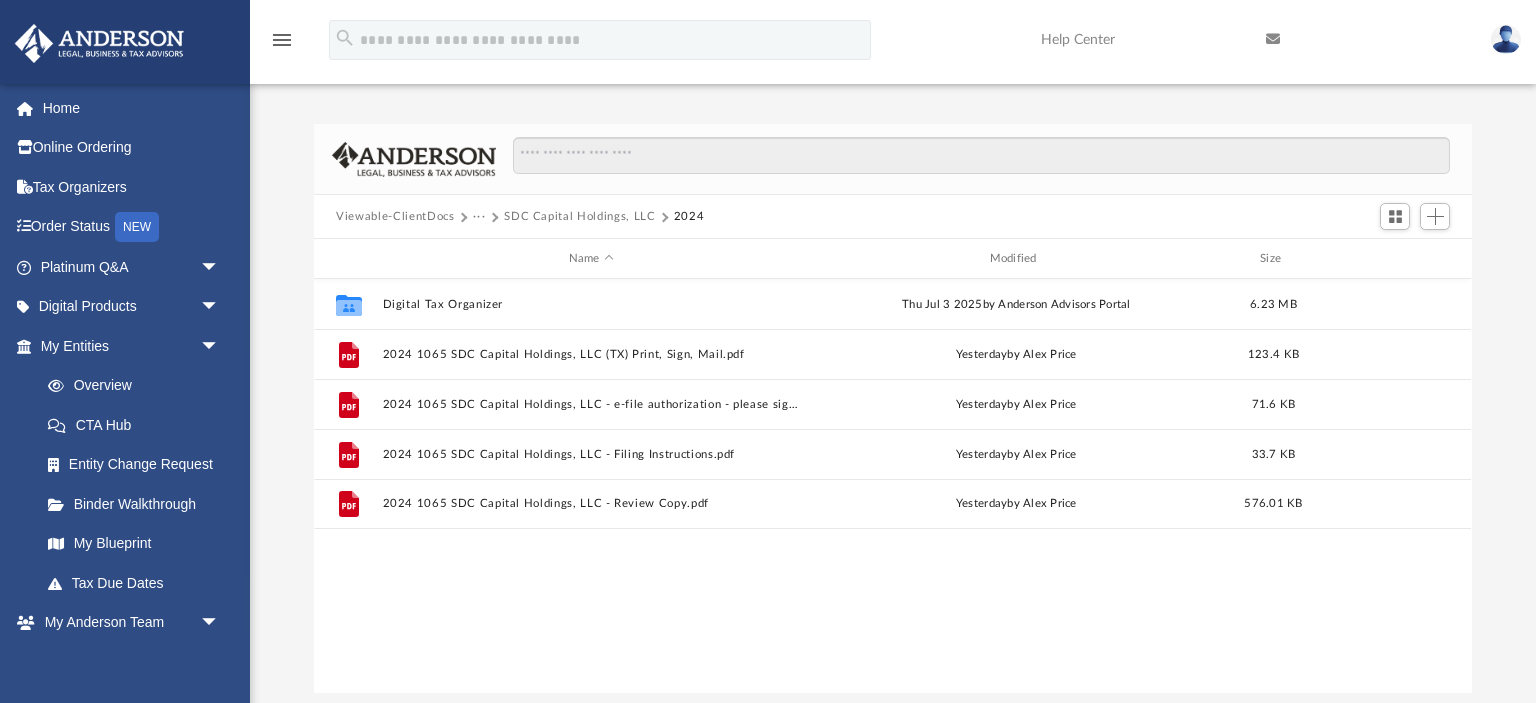 click on "···" at bounding box center [479, 217] 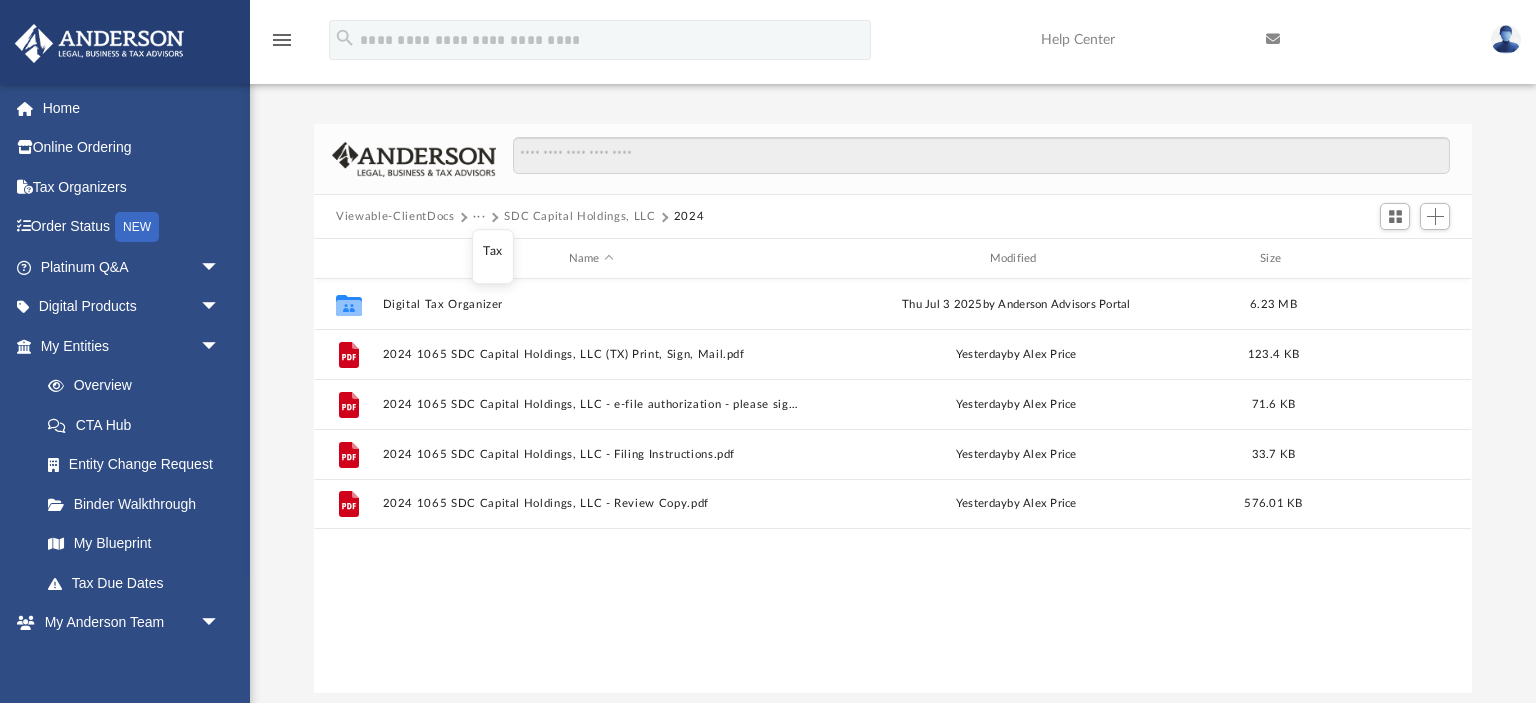 click on "Tax" at bounding box center [492, 251] 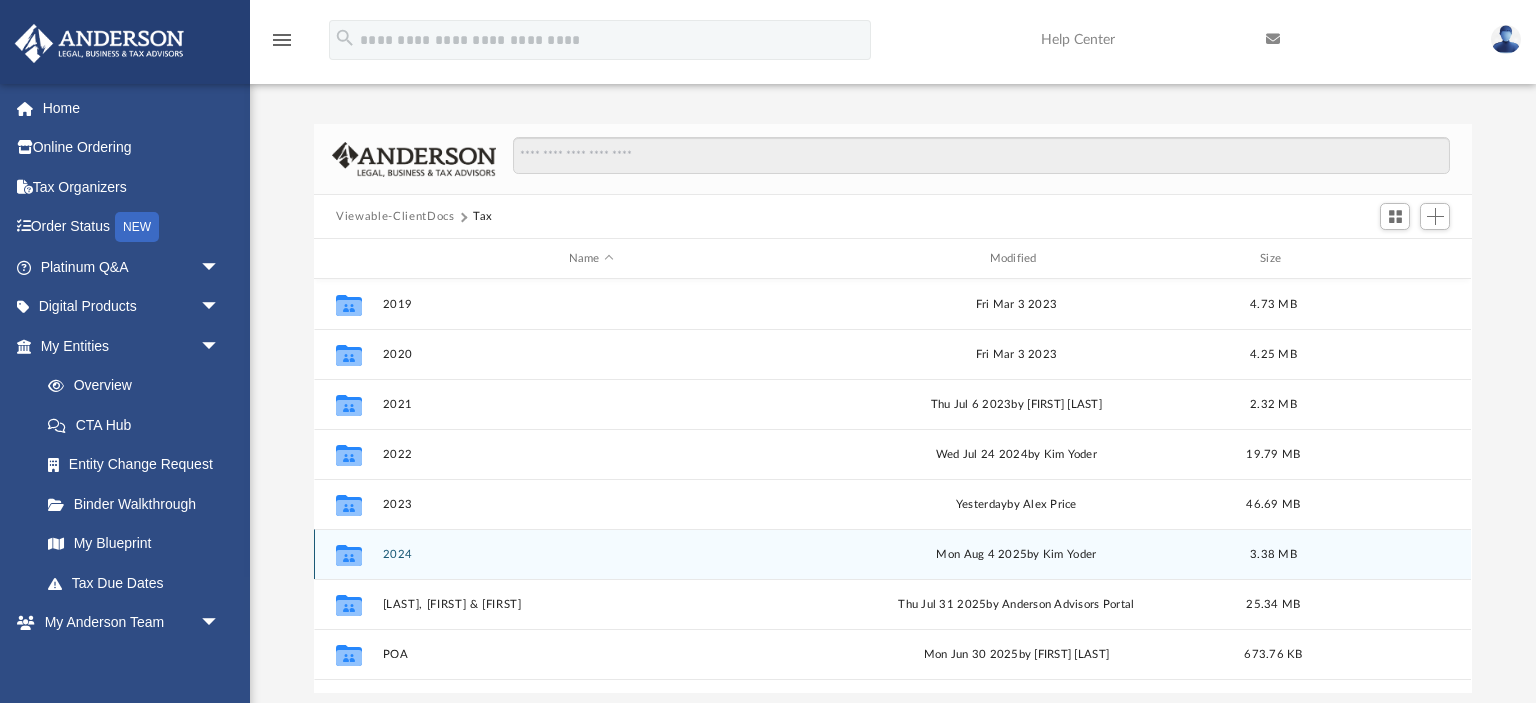 click on "2024" at bounding box center [591, 554] 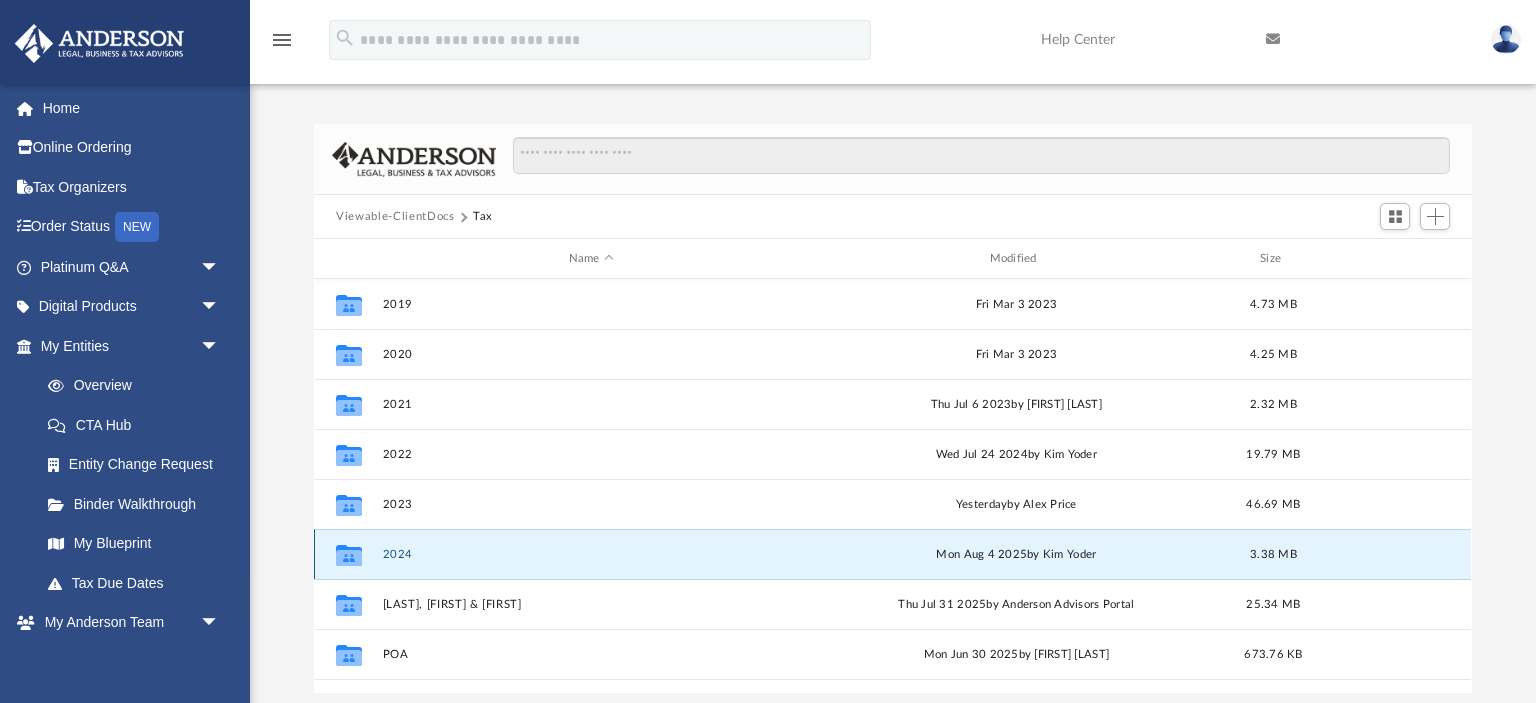 click on "2024" at bounding box center (591, 554) 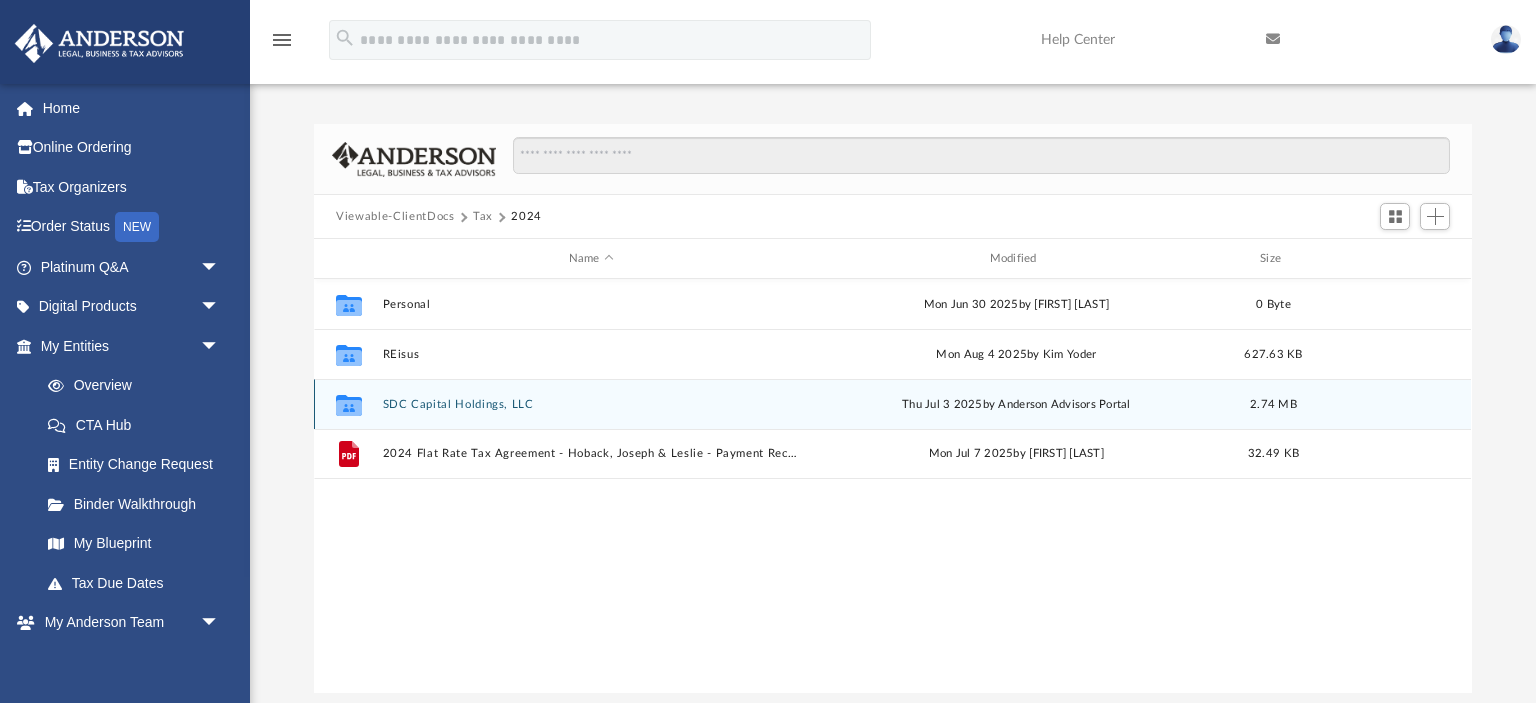 click on "Collaborated Folder SDC Capital Holdings, LLC Thu Jul 3 2025  by Anderson Advisors Portal 2.74 MB" at bounding box center (892, 404) 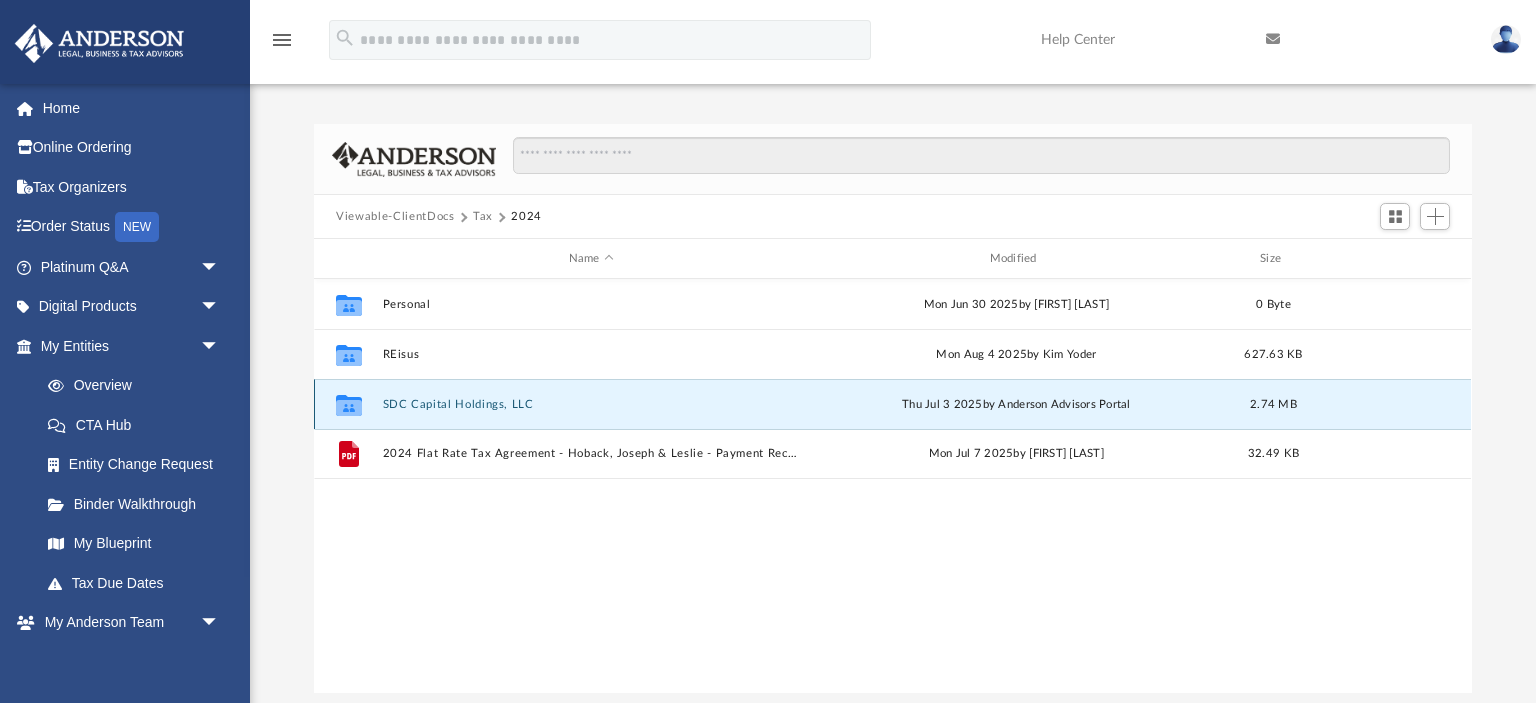 click on "SDC Capital Holdings, LLC" at bounding box center (591, 404) 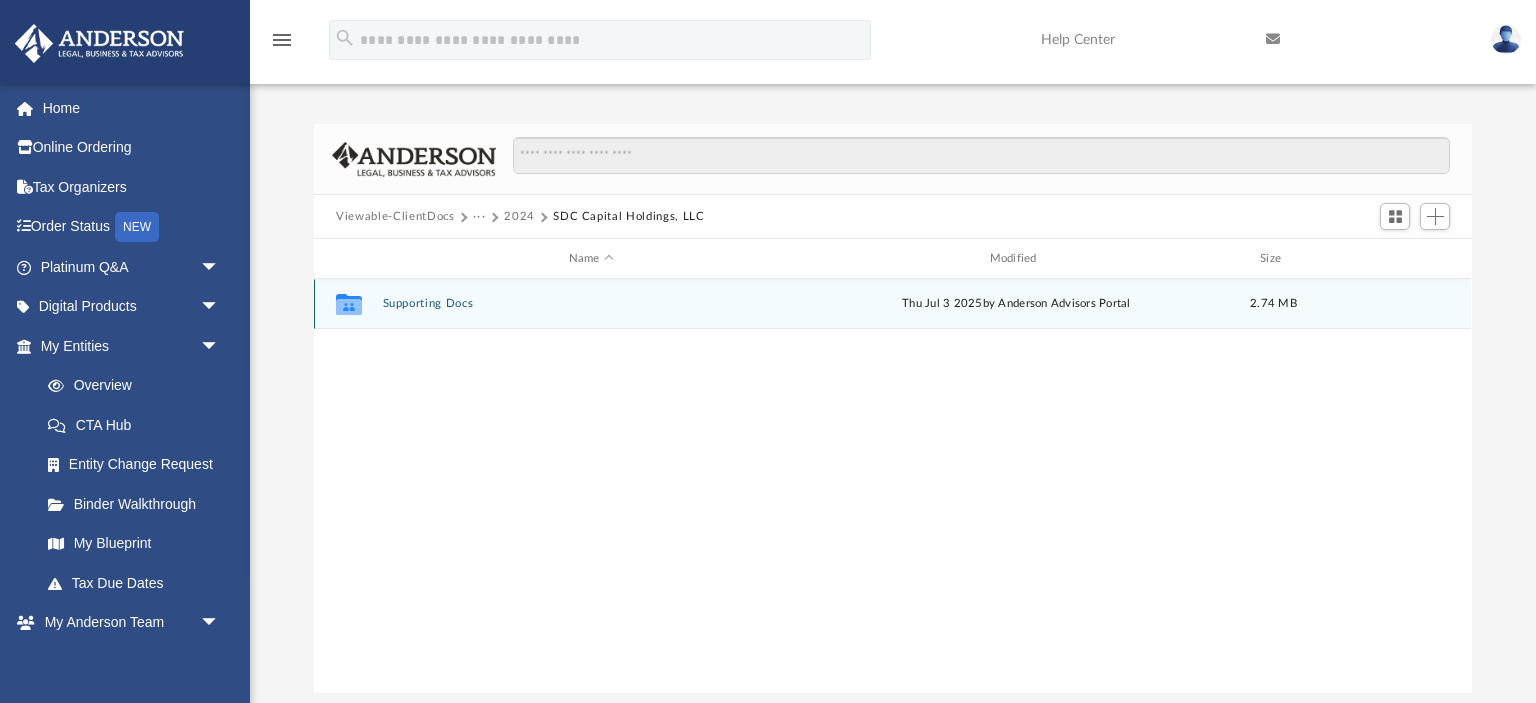 click on "Supporting Docs" at bounding box center [591, 303] 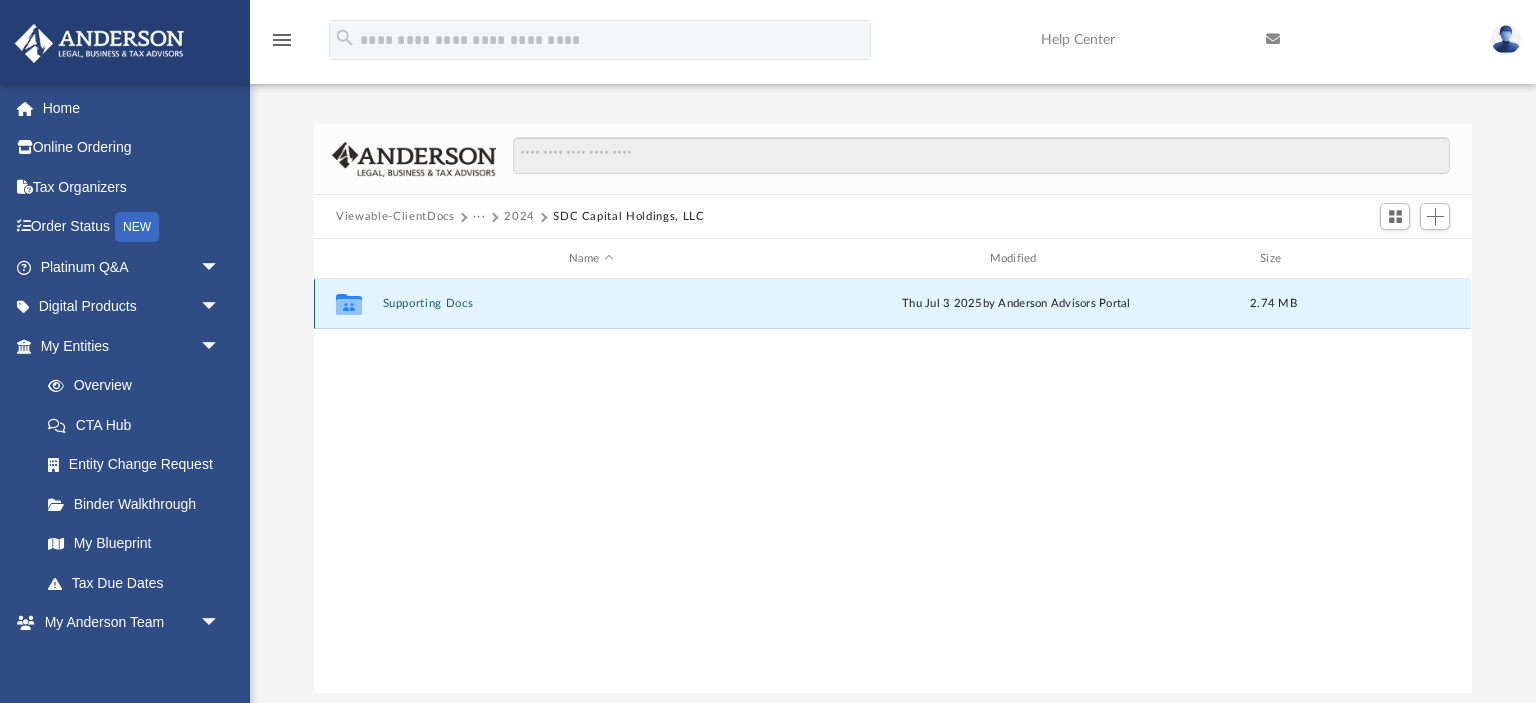 click on "Supporting Docs" at bounding box center (591, 303) 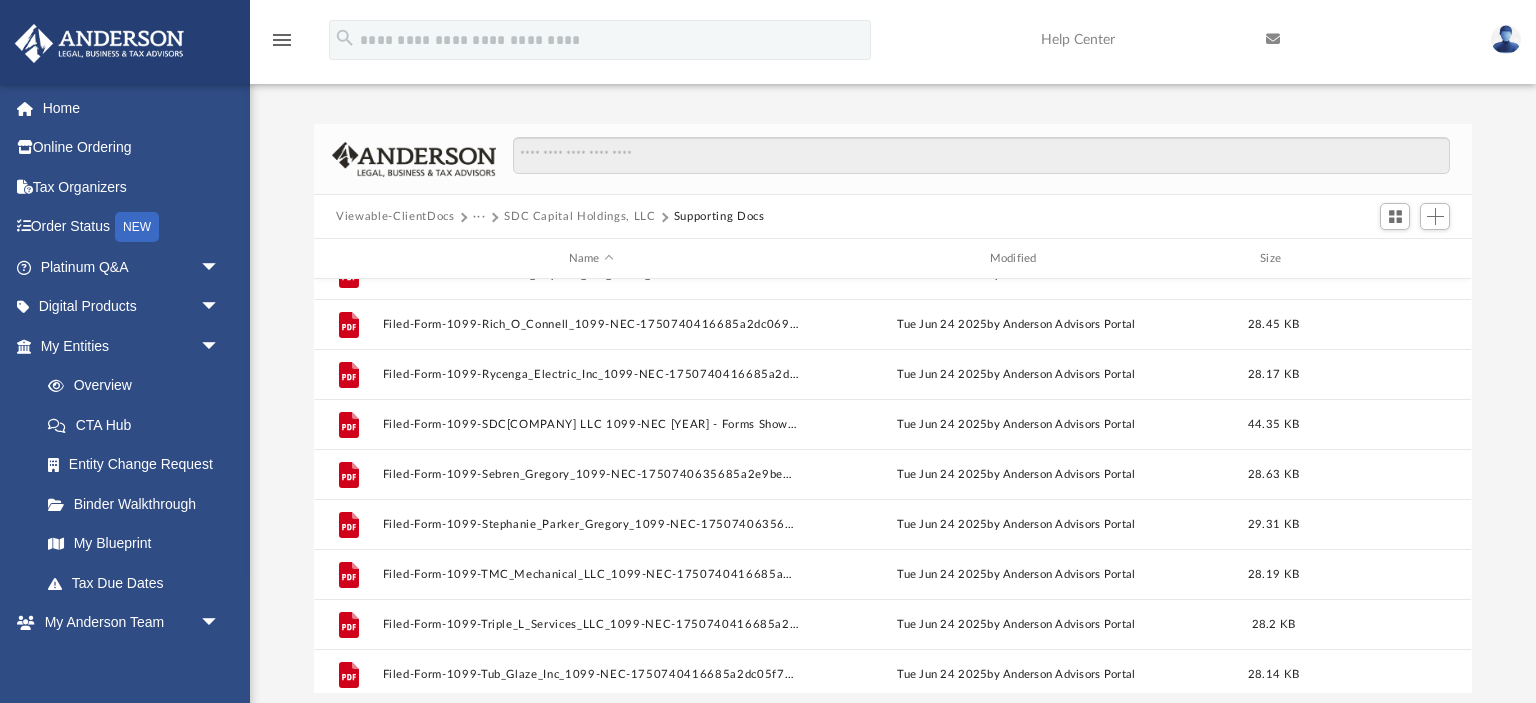 scroll, scrollTop: 1136, scrollLeft: 0, axis: vertical 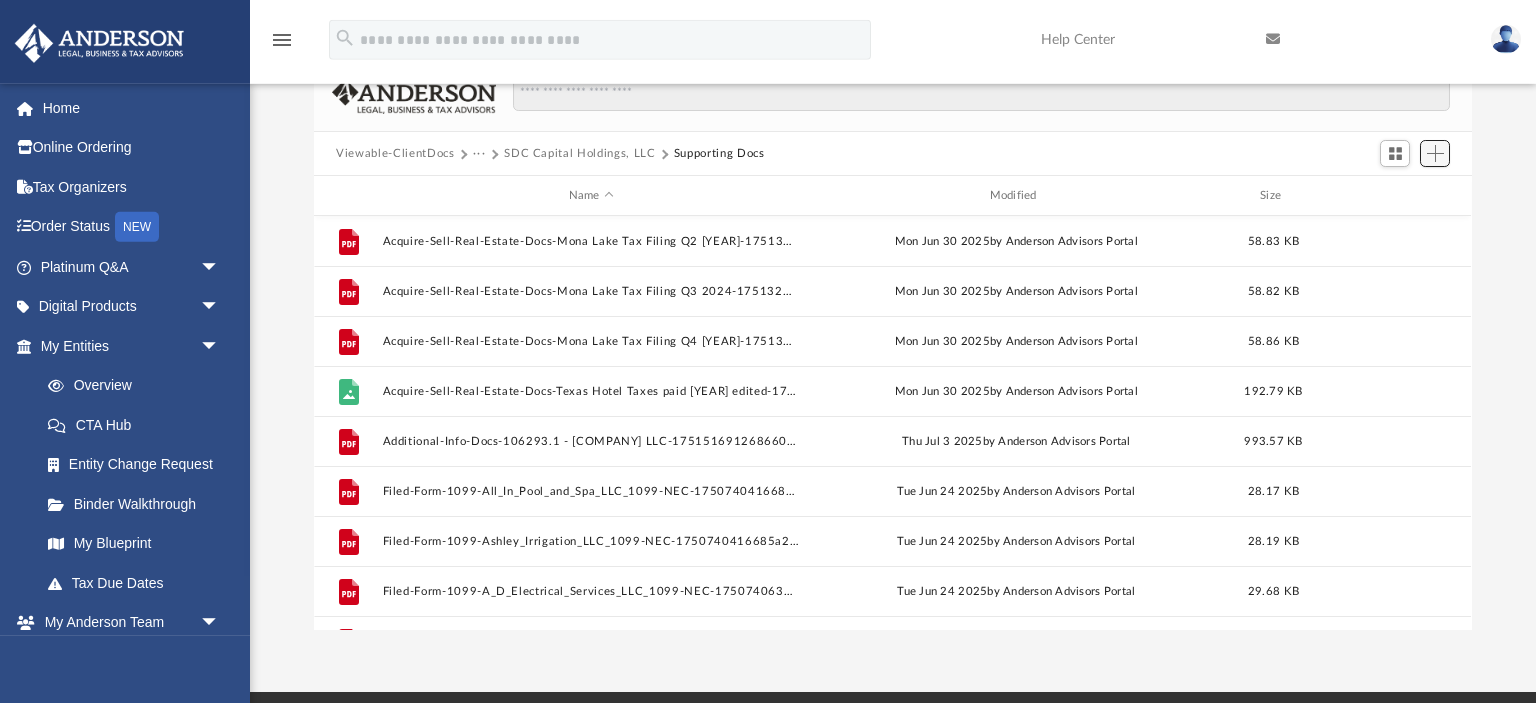click at bounding box center [1435, 153] 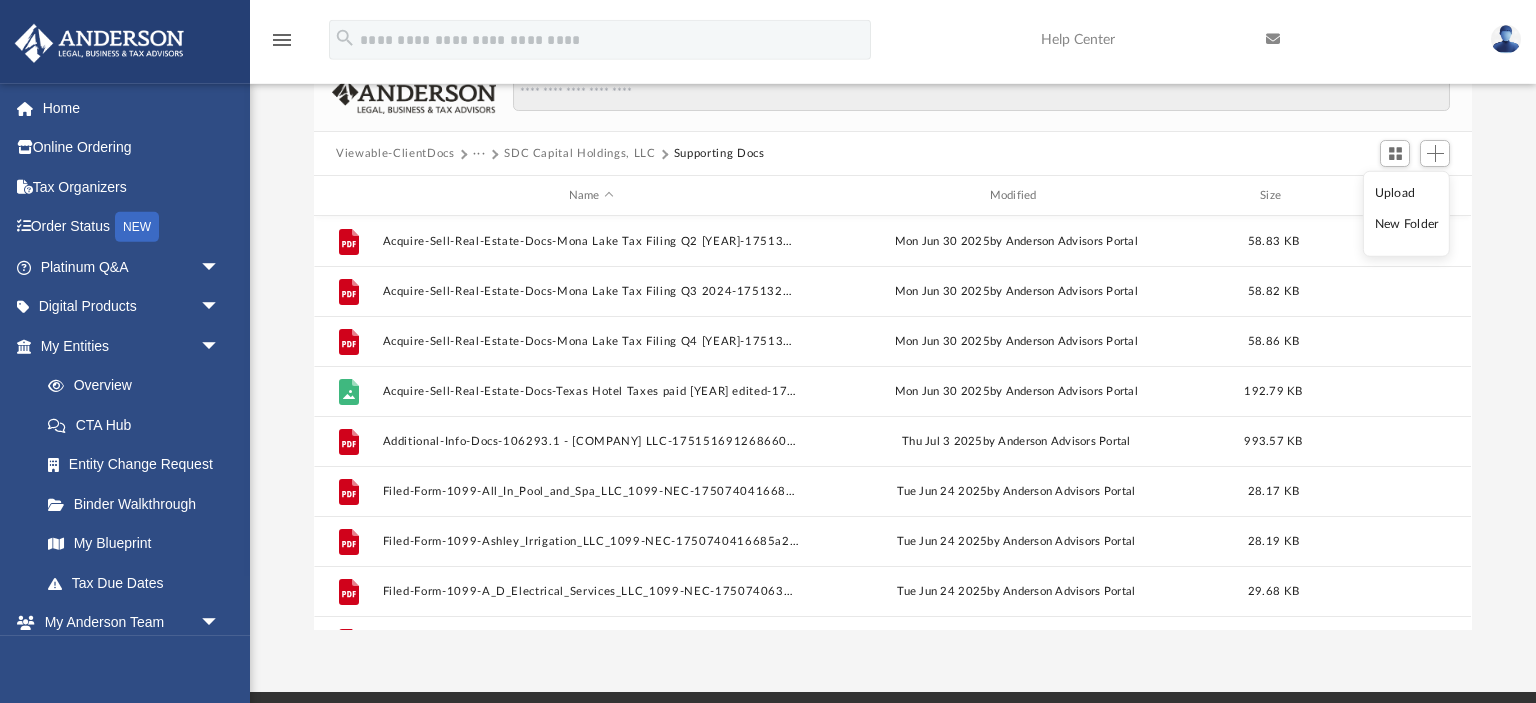 click on "Upload" at bounding box center (1407, 193) 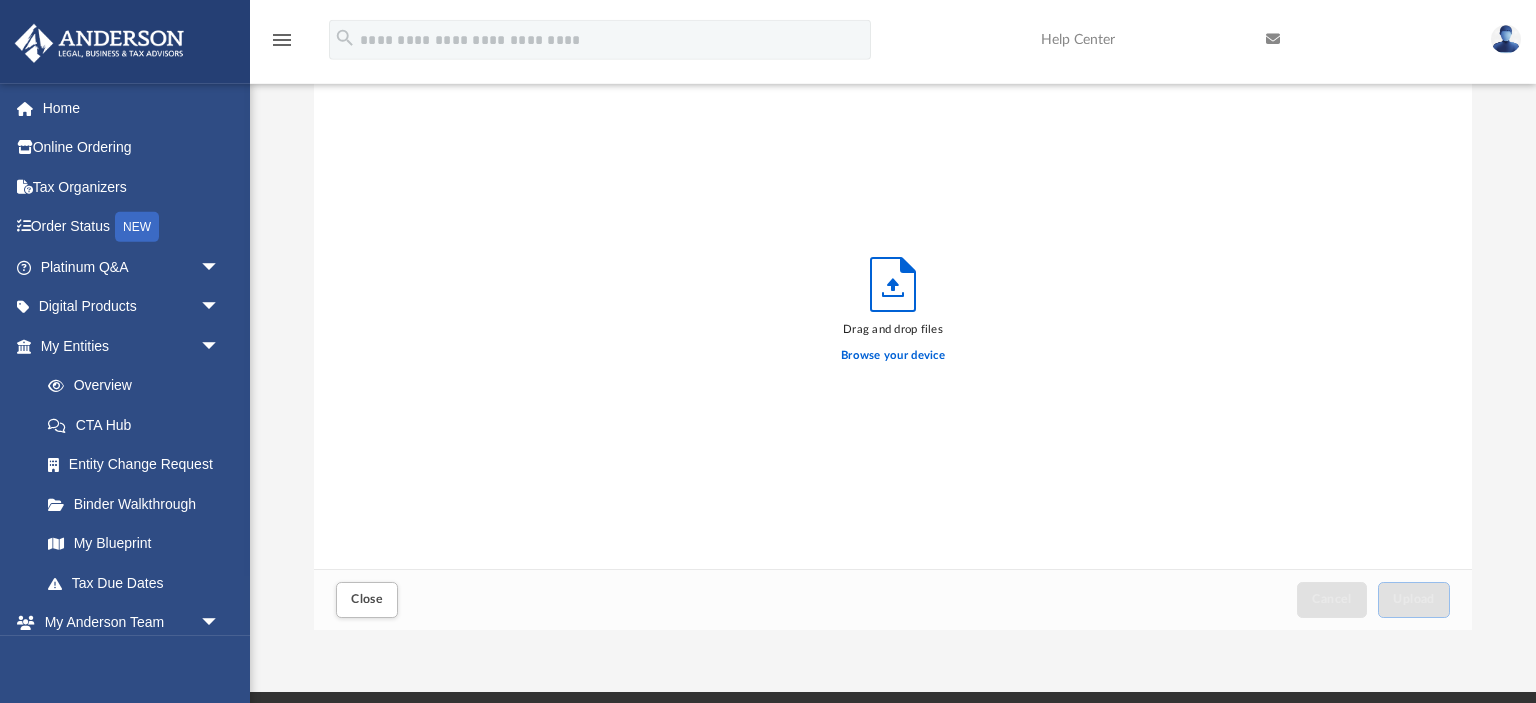 scroll, scrollTop: 2, scrollLeft: 0, axis: vertical 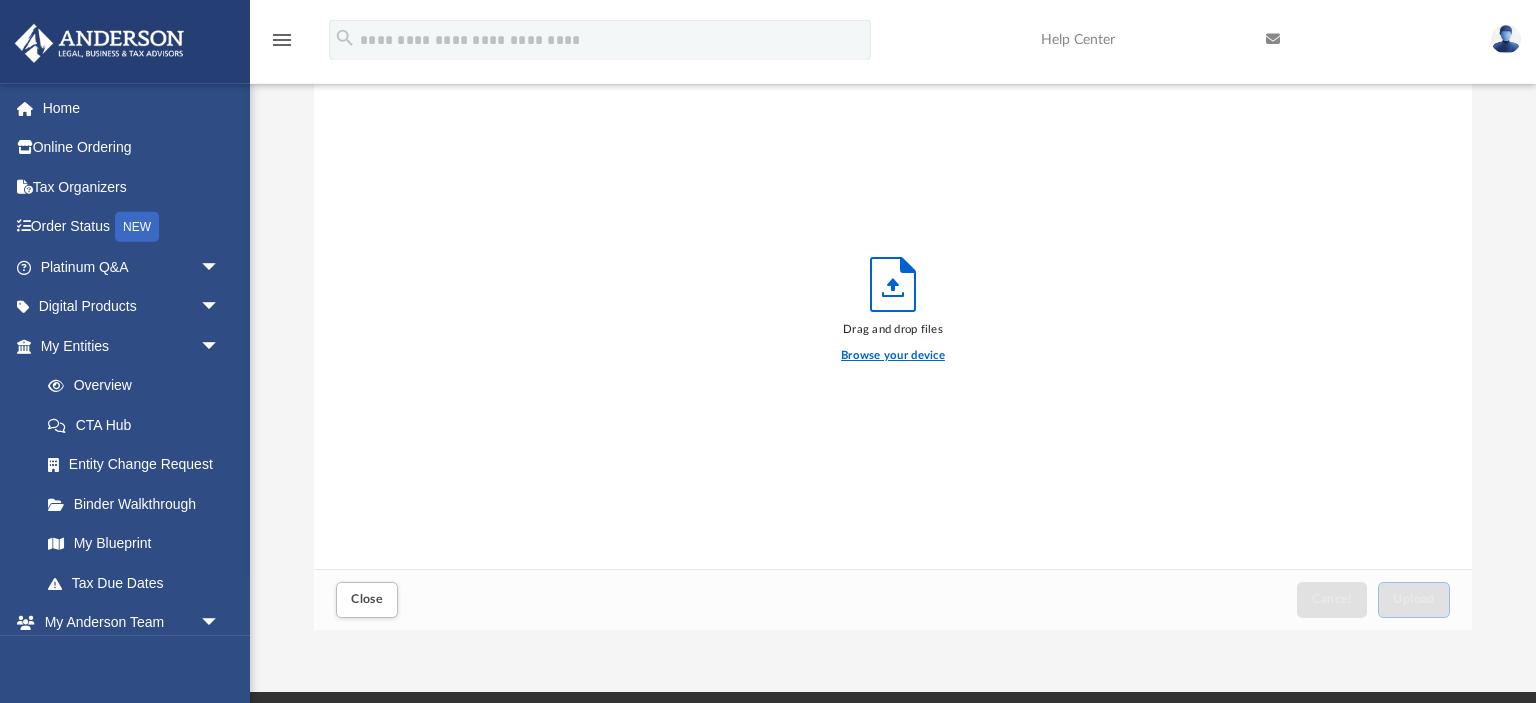 click on "Browse your device" at bounding box center [893, 356] 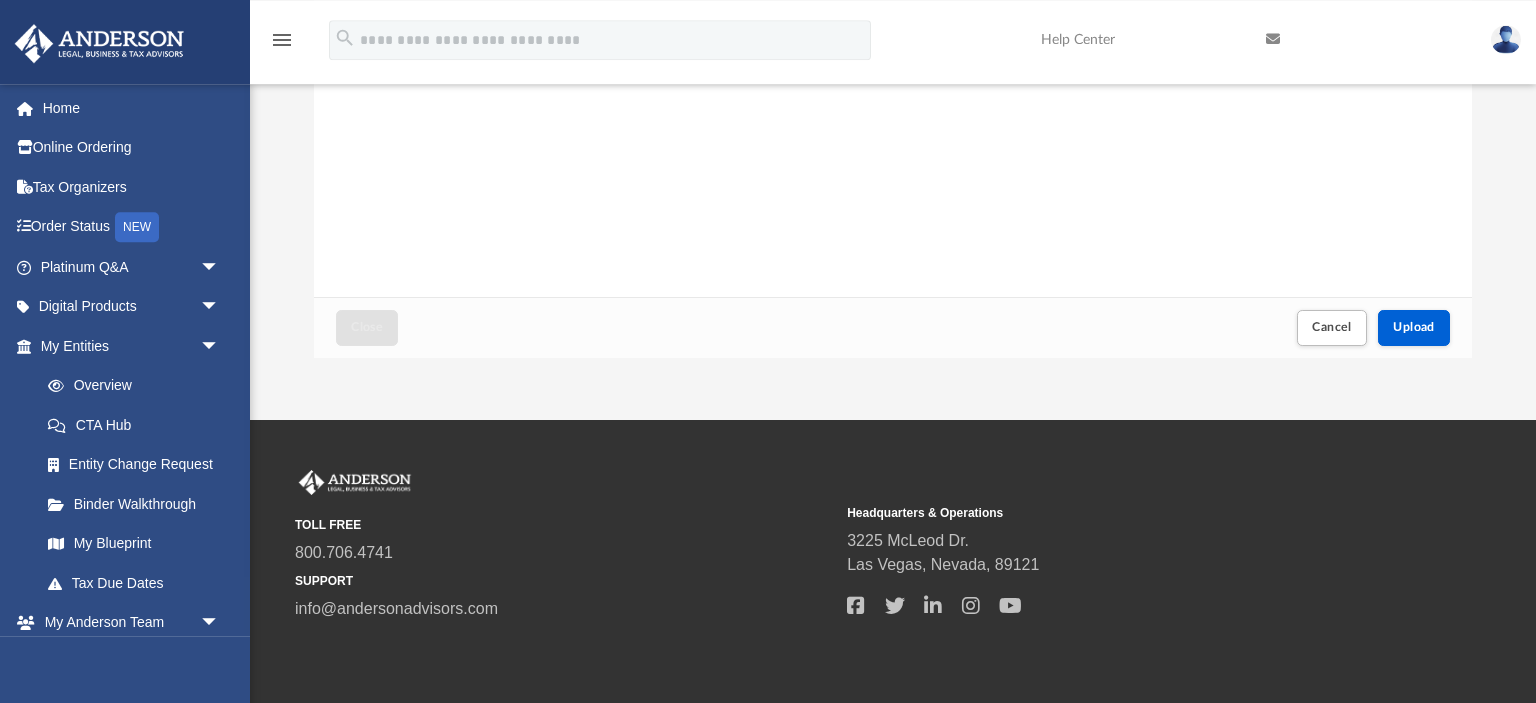 scroll, scrollTop: 338, scrollLeft: 0, axis: vertical 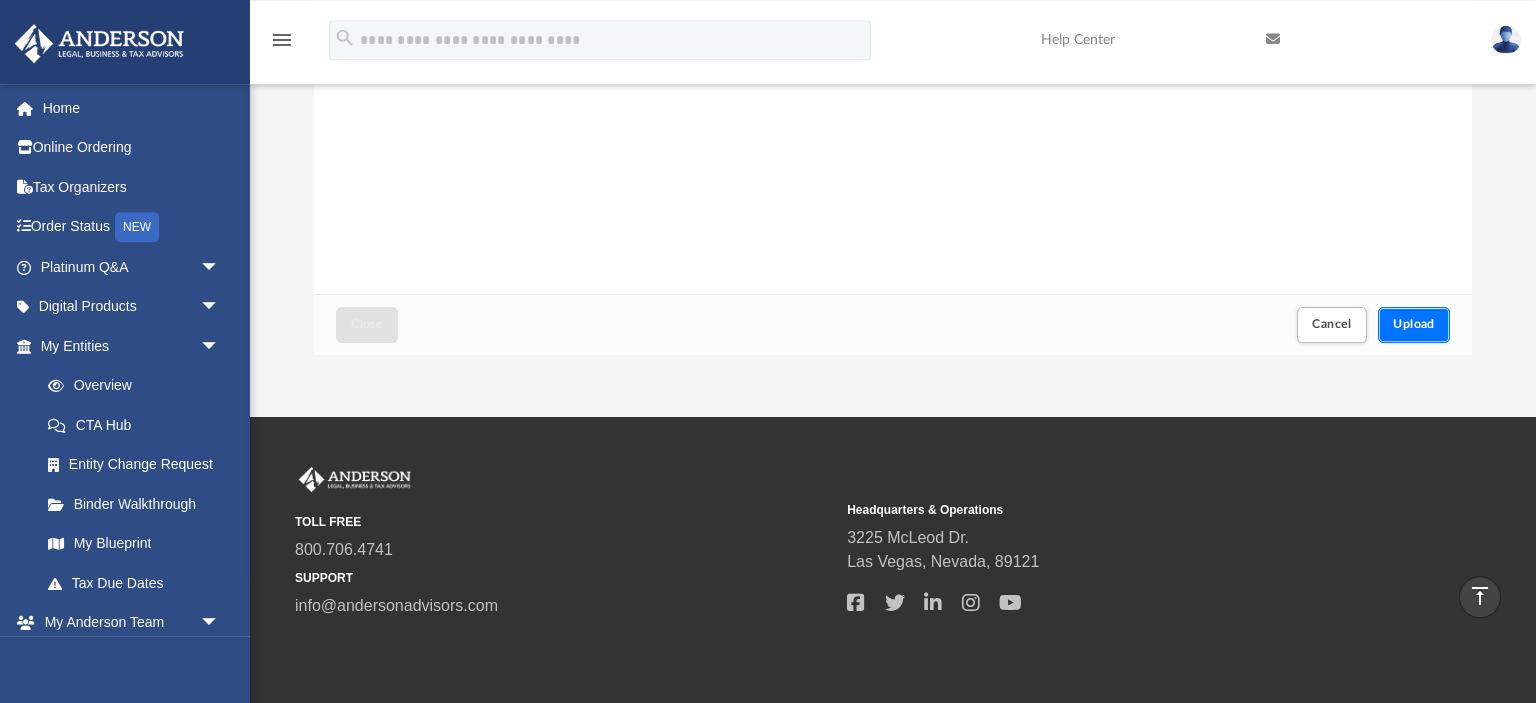 click on "Upload" at bounding box center [1414, 324] 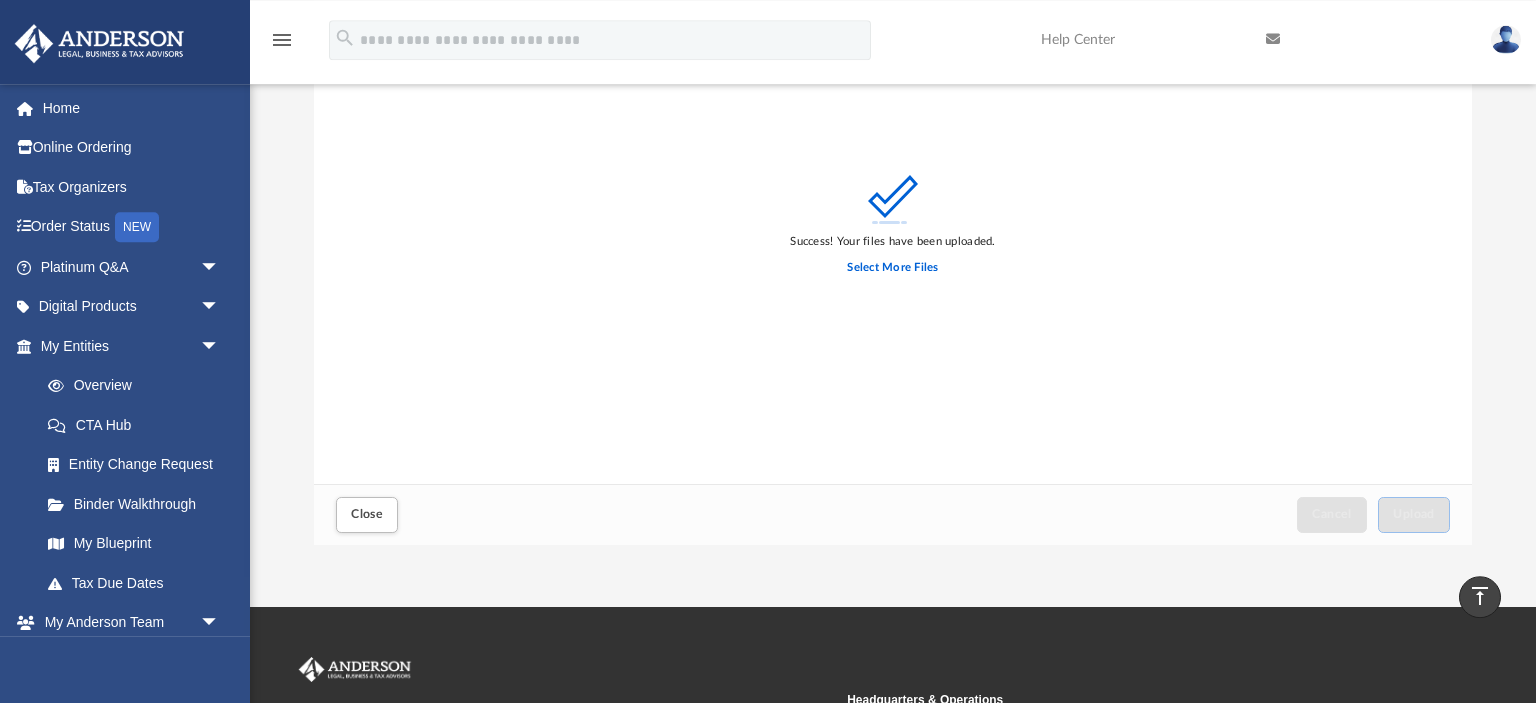 scroll, scrollTop: 0, scrollLeft: 0, axis: both 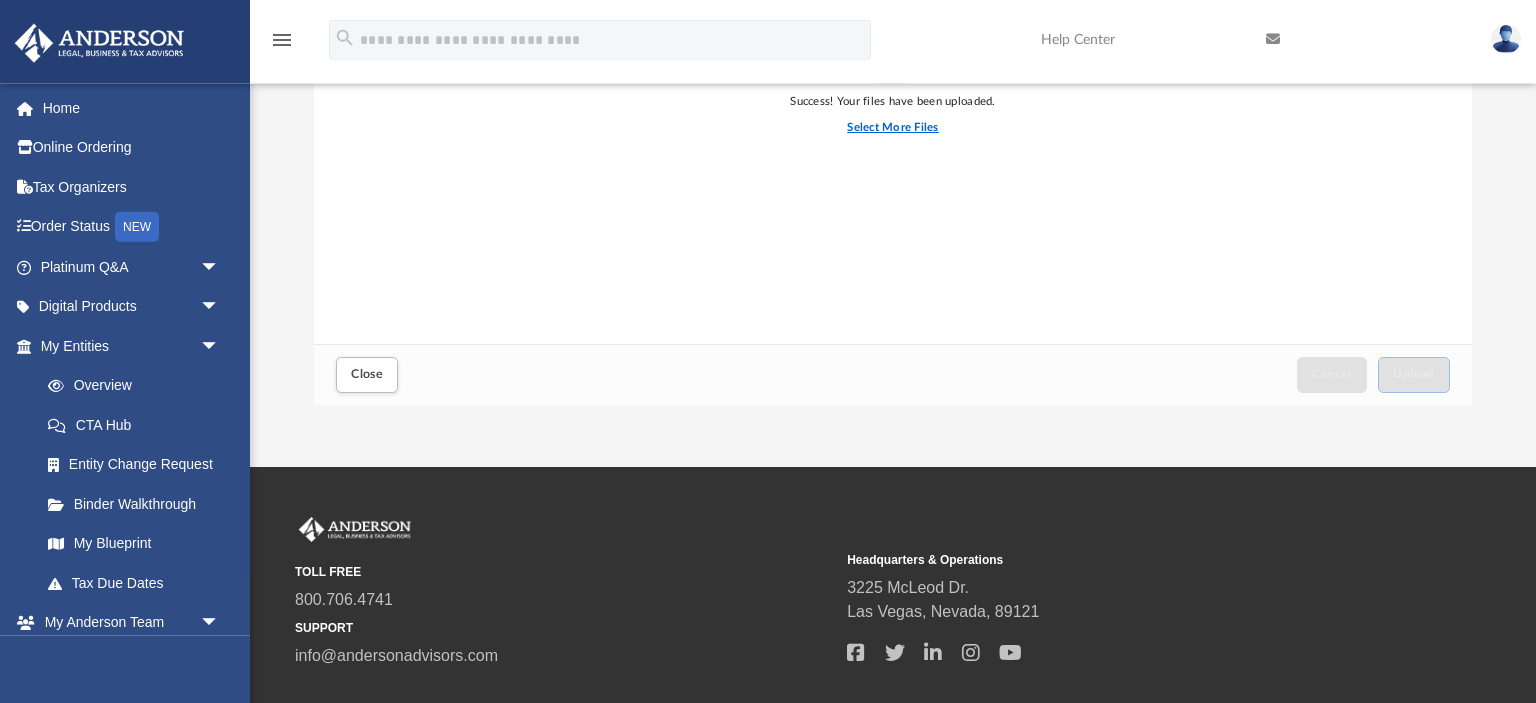 click on "Select More Files" at bounding box center (892, 128) 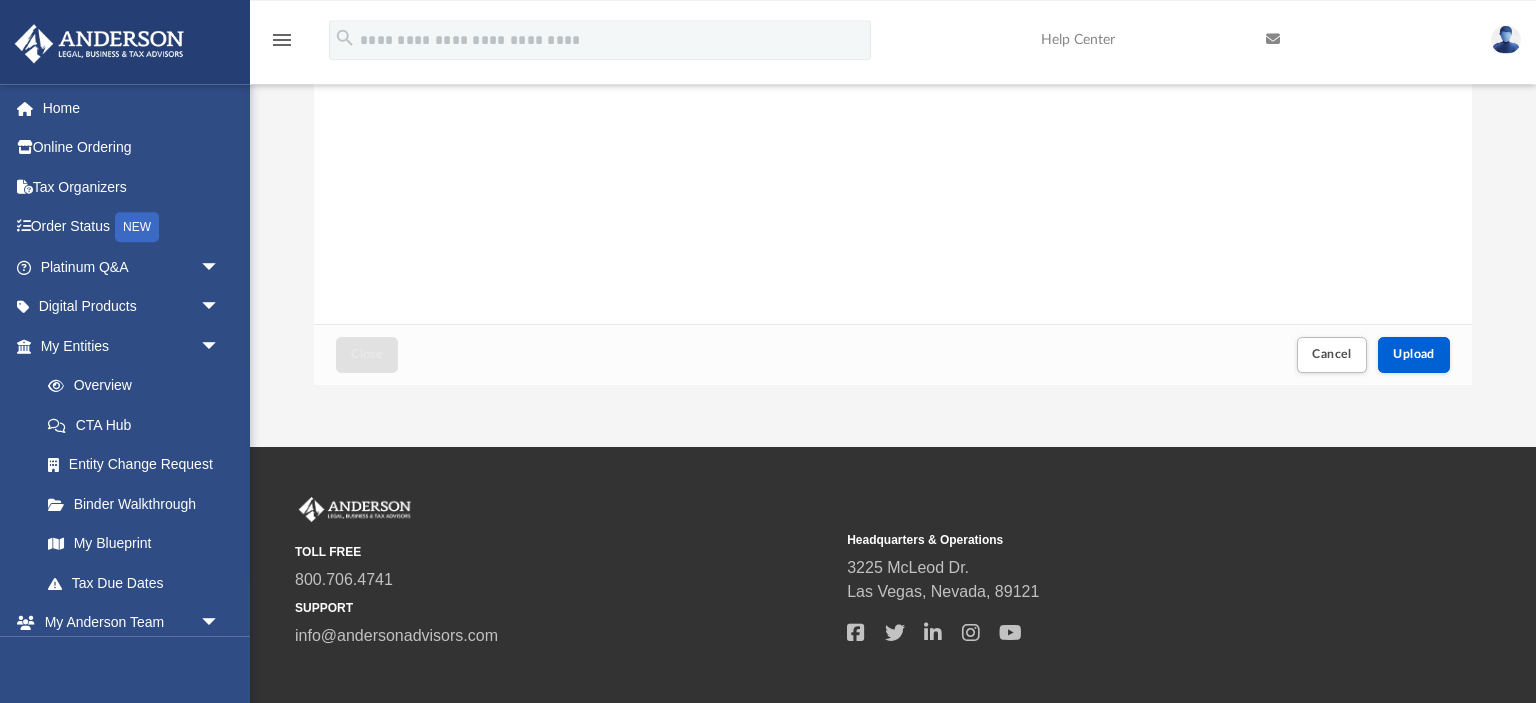 scroll, scrollTop: 309, scrollLeft: 0, axis: vertical 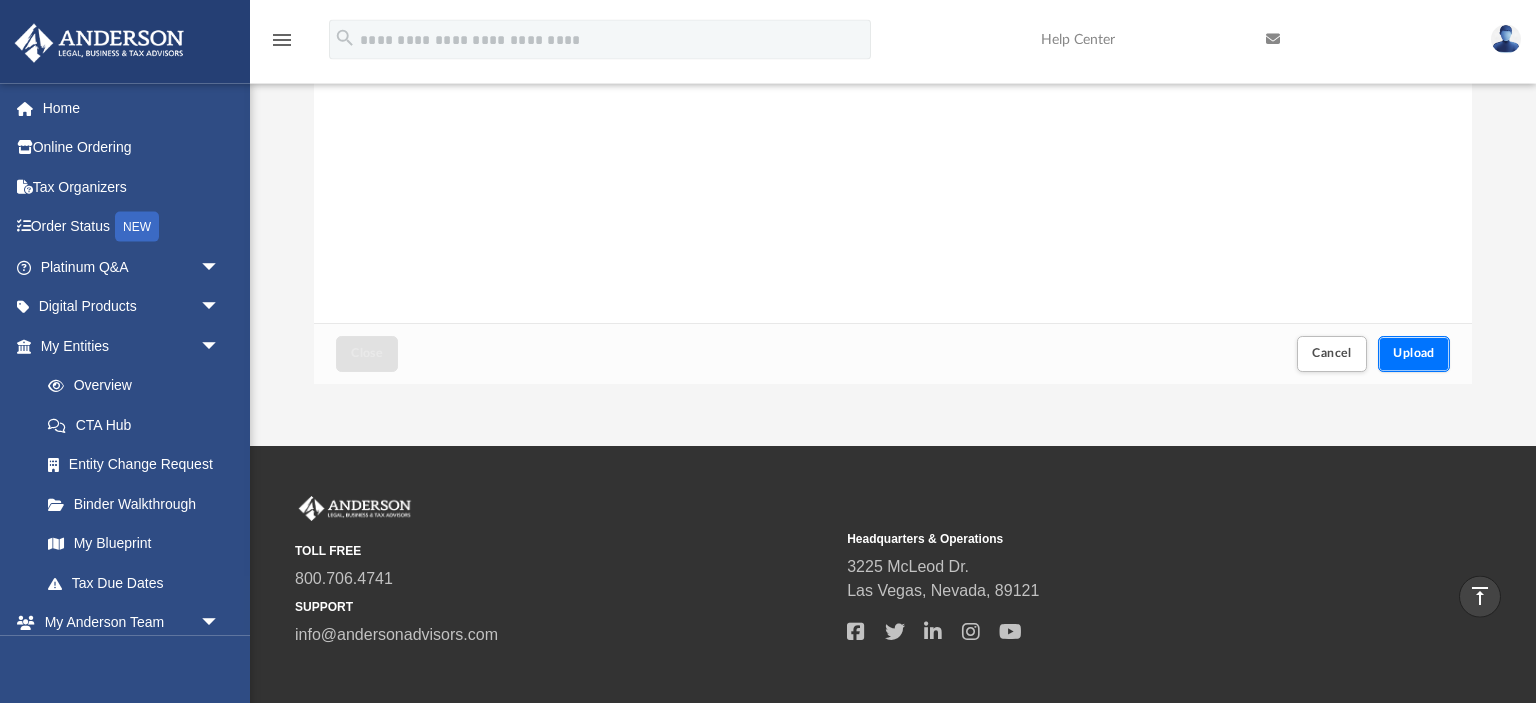 click on "Upload" at bounding box center (1414, 353) 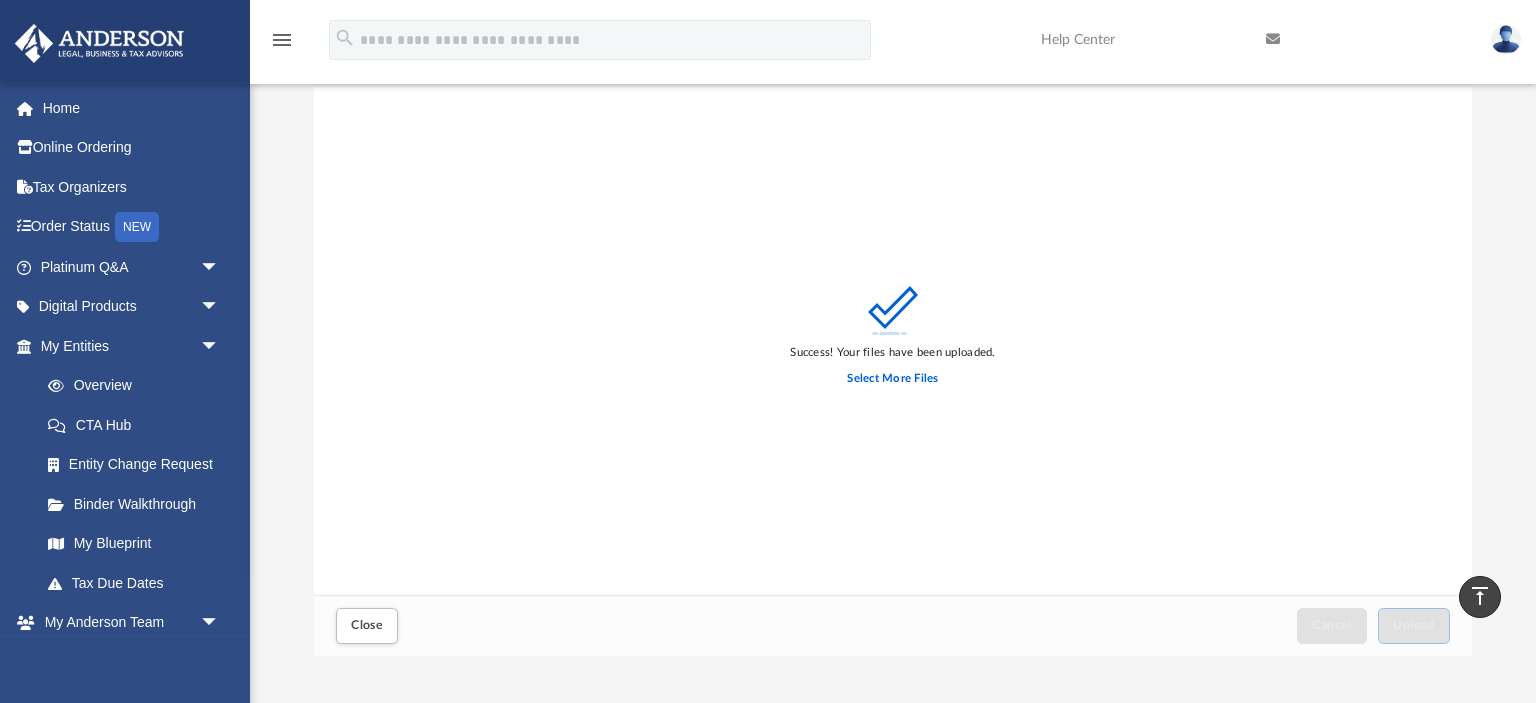 scroll, scrollTop: 0, scrollLeft: 0, axis: both 